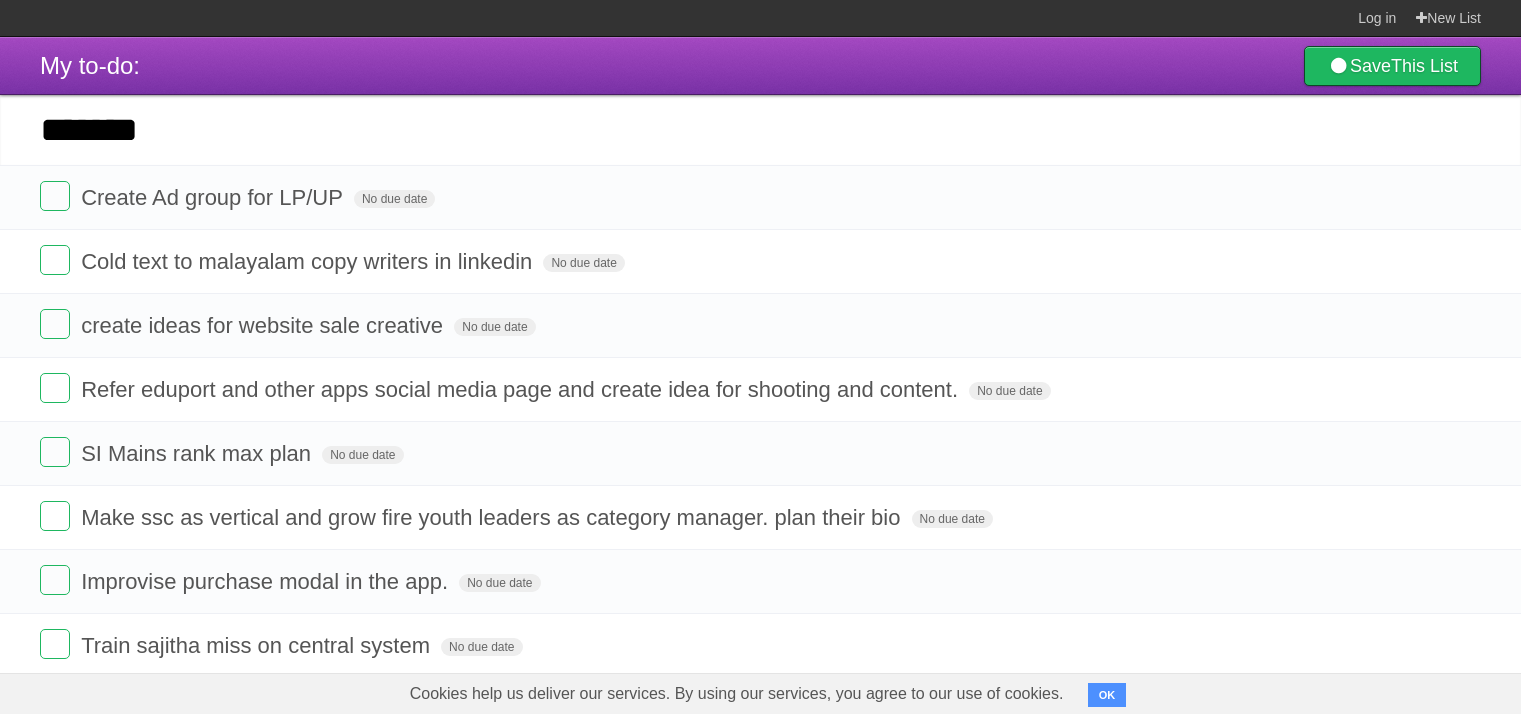 scroll, scrollTop: 0, scrollLeft: 0, axis: both 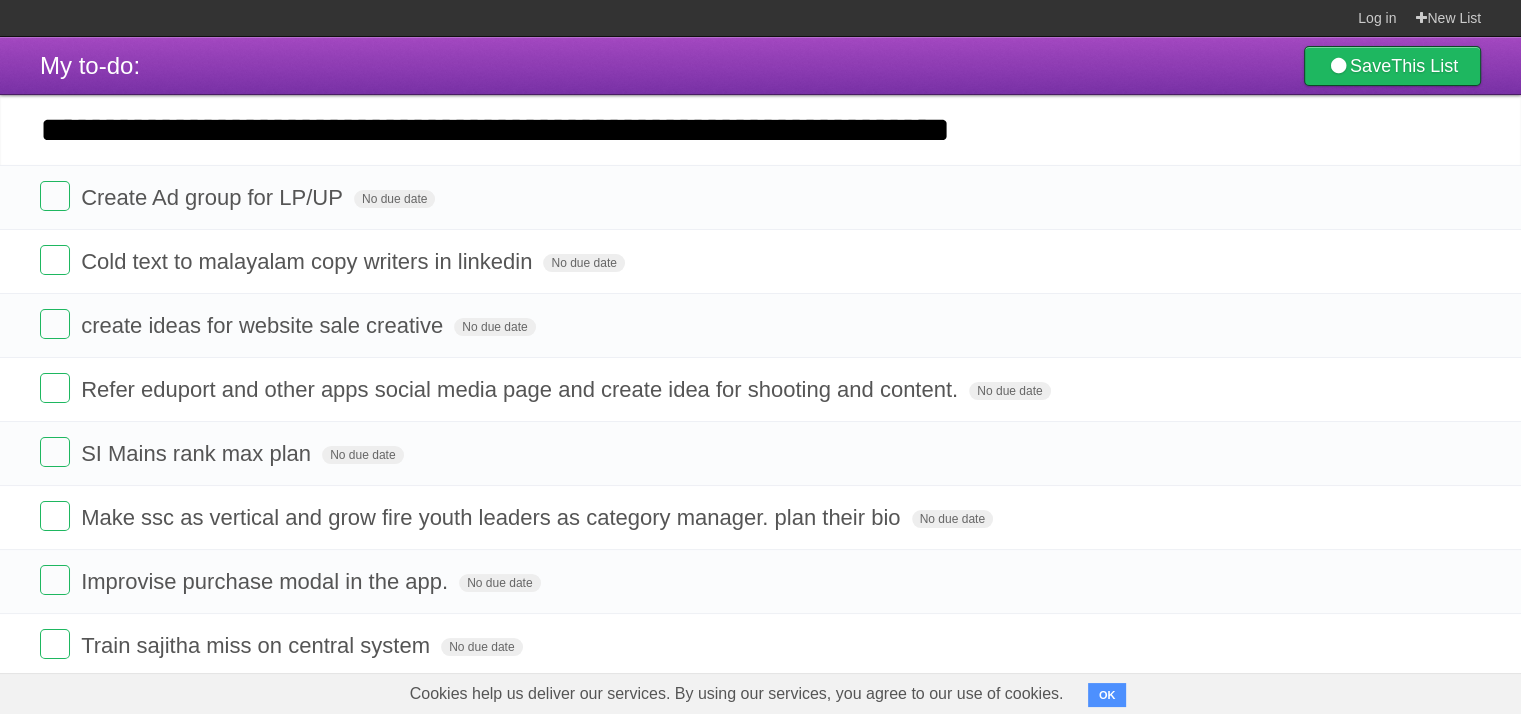 type on "**********" 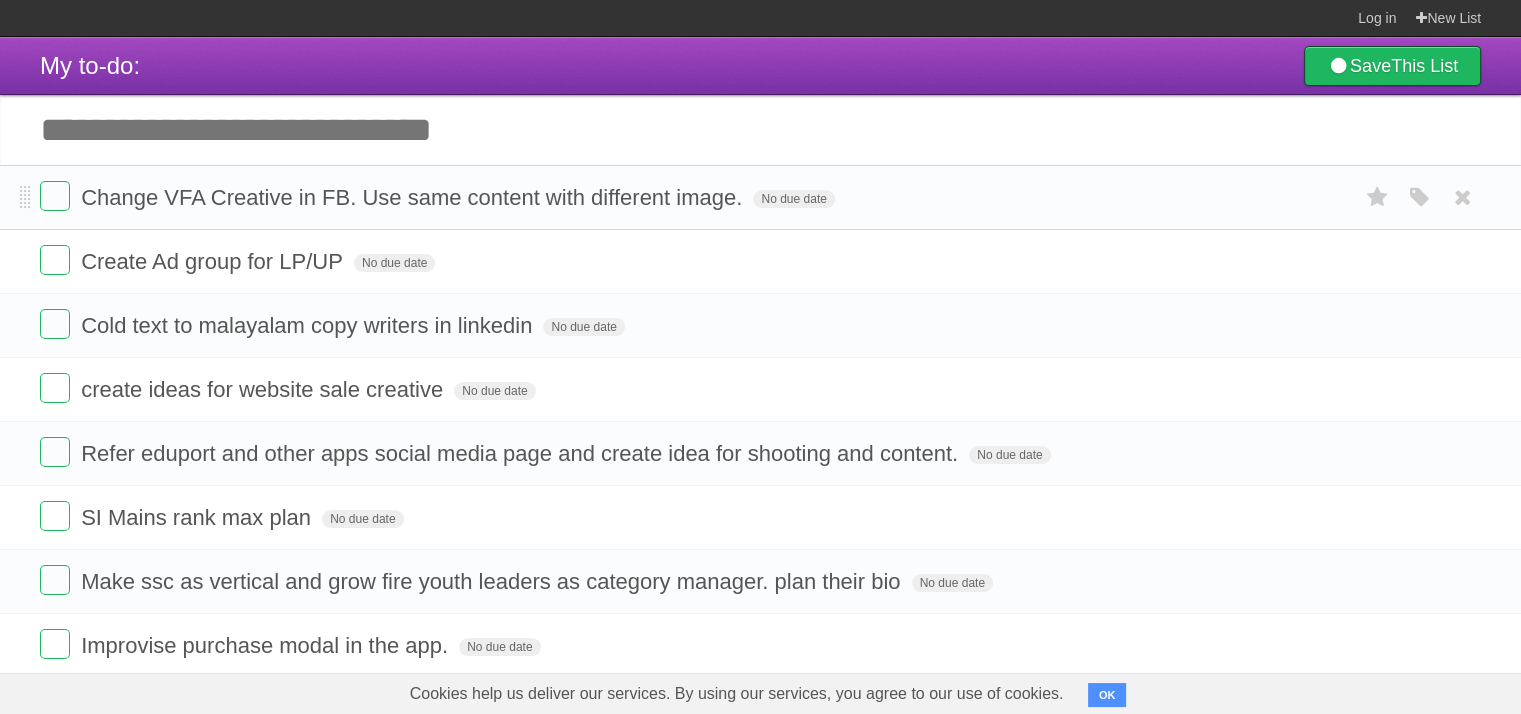 click on "Change VFA Creative in FB. Use same content with different image.
No due date
White
Red
Blue
Green
Purple
Orange" at bounding box center (760, 197) 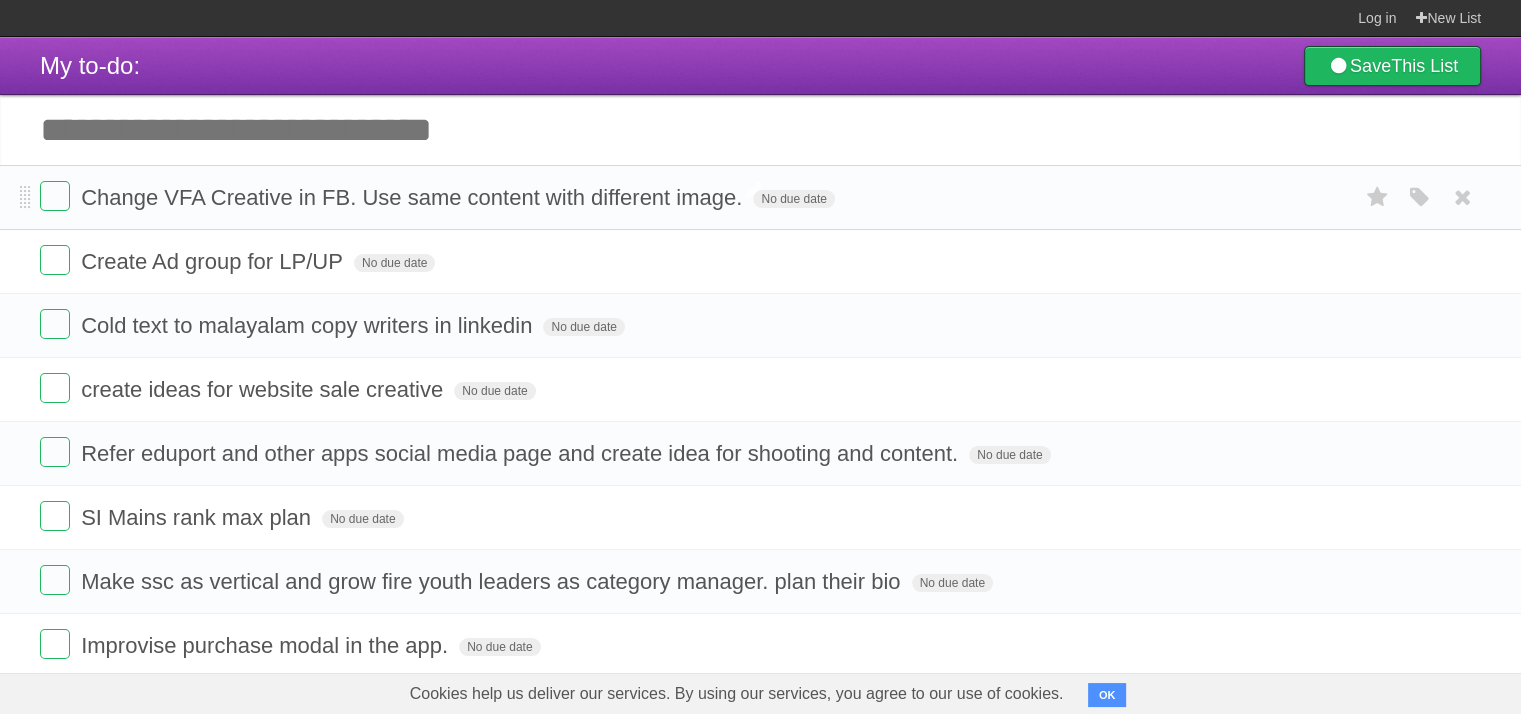 click on "Change VFA Creative in FB. Use same content with different image." at bounding box center (414, 197) 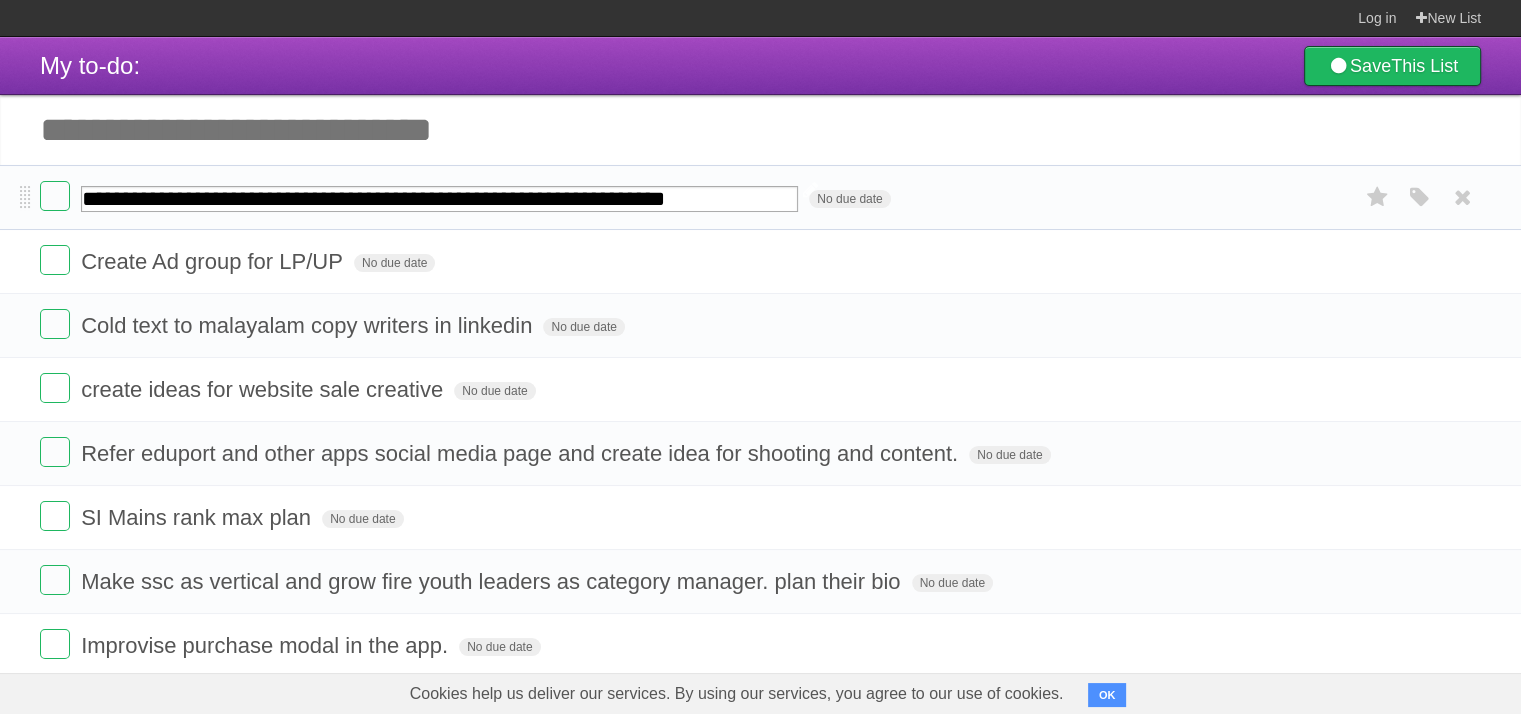 click on "**********" at bounding box center [439, 199] 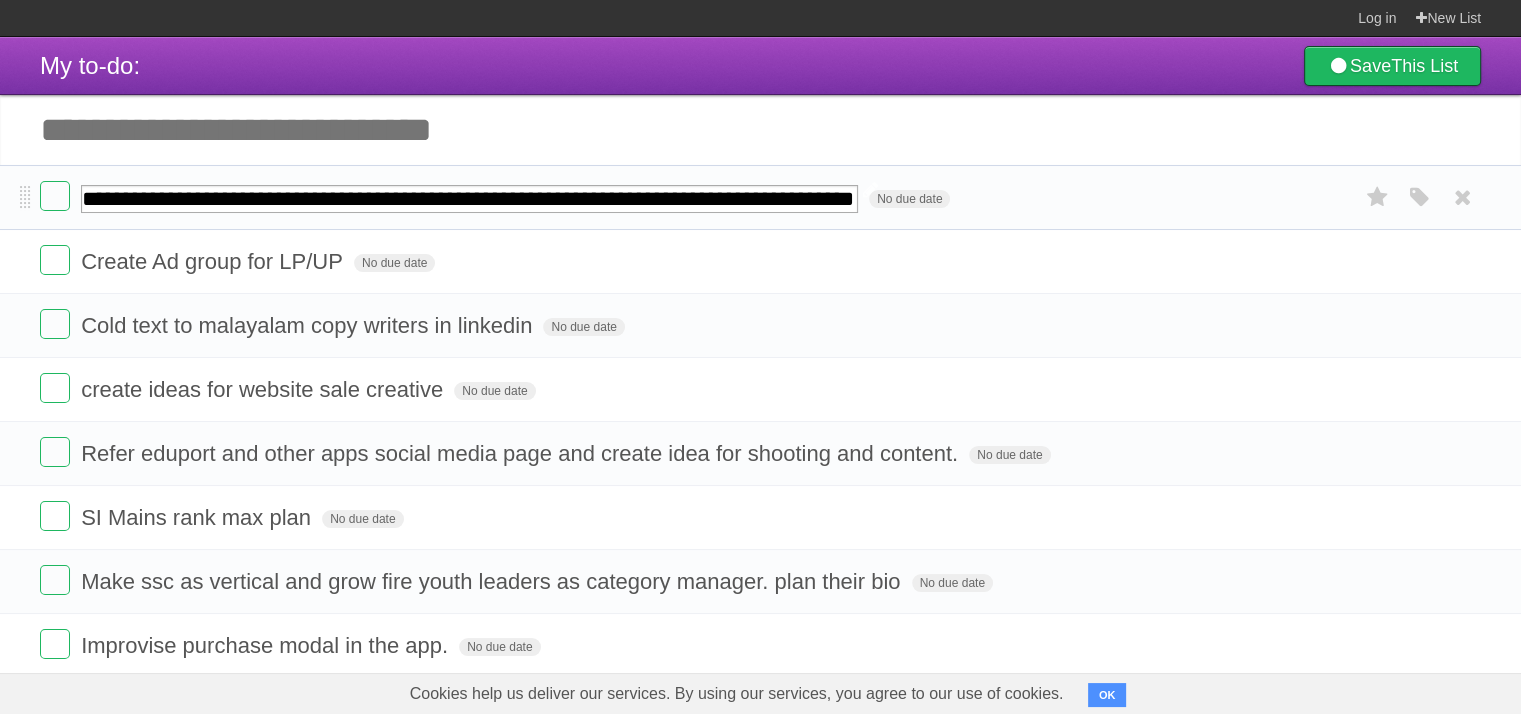 type on "**********" 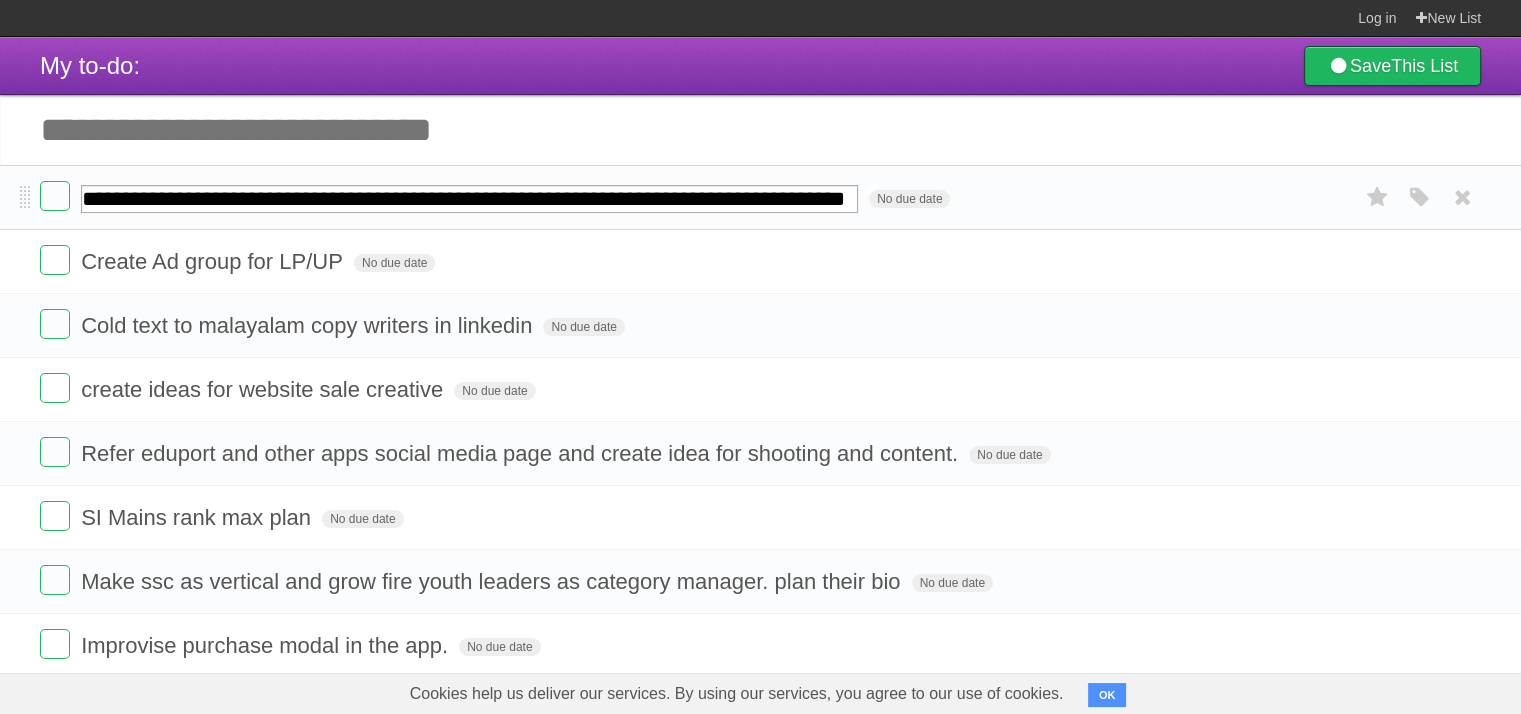 scroll, scrollTop: 0, scrollLeft: 111, axis: horizontal 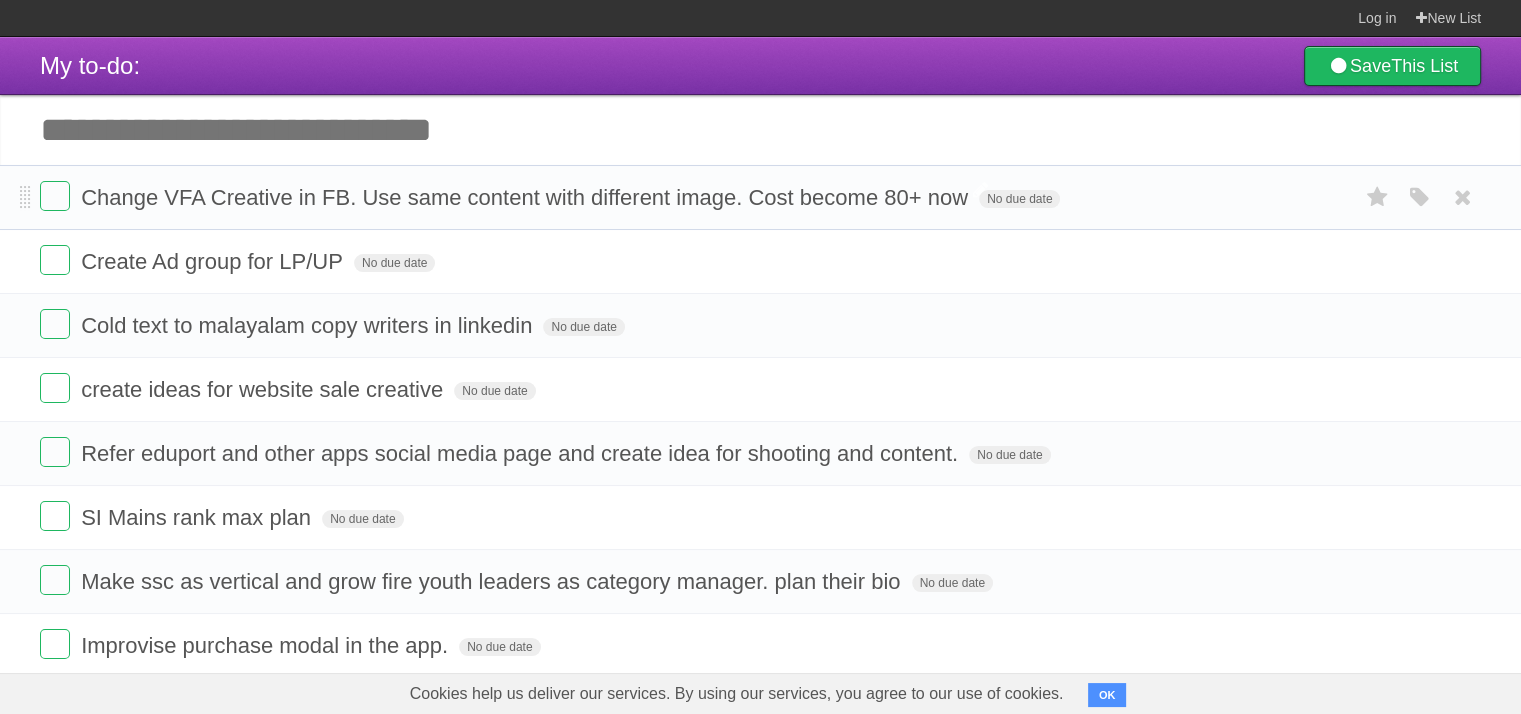 click on "Add another task" at bounding box center (760, 130) 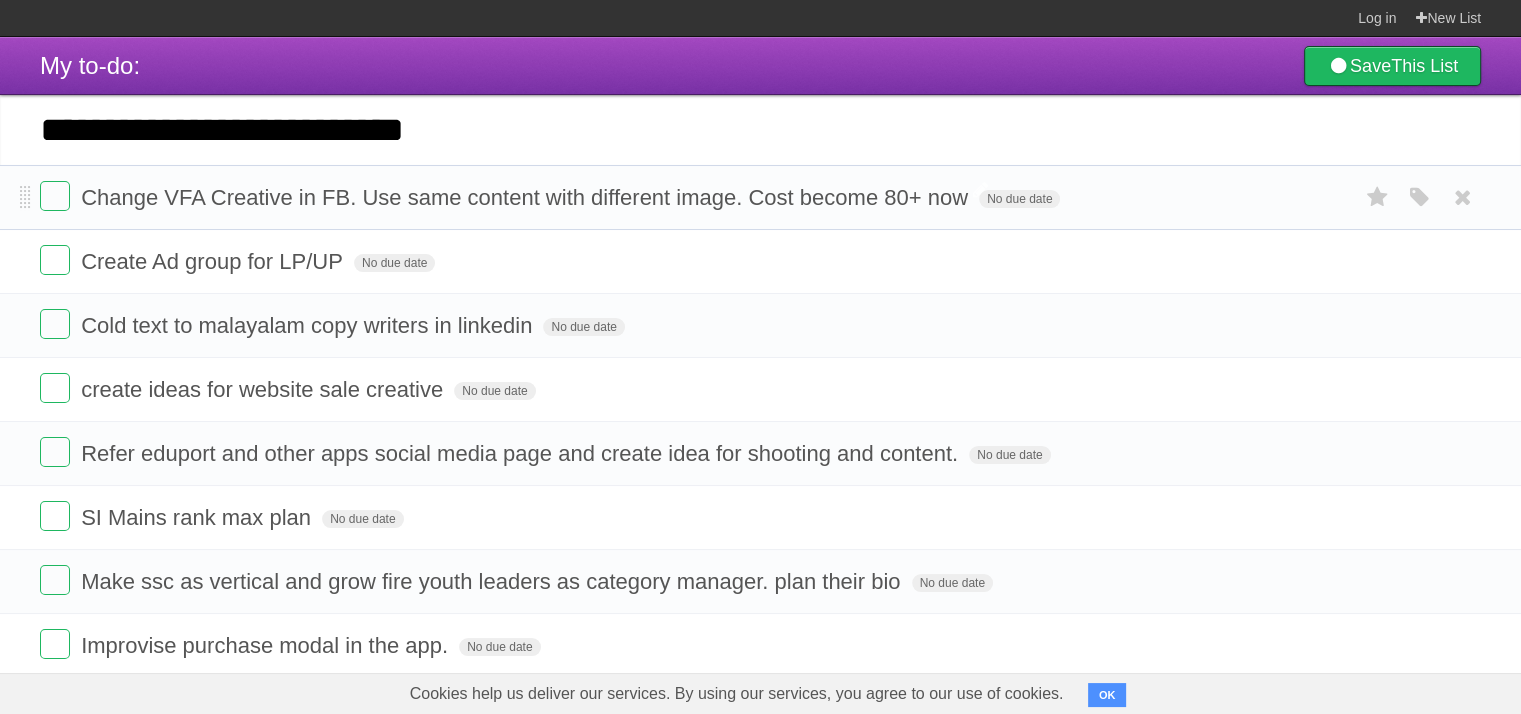 type on "**********" 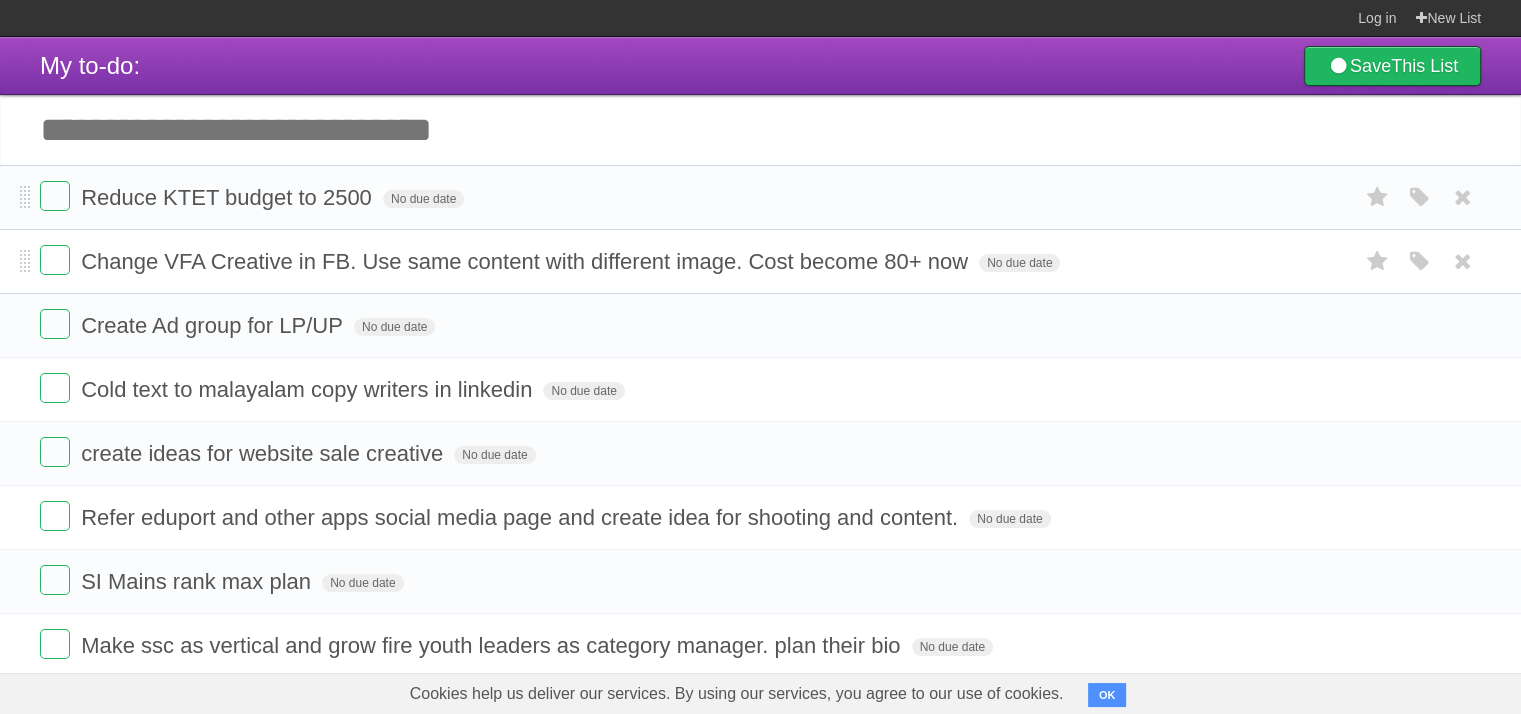 click on "Reduce KTET budget to 2500" at bounding box center (229, 197) 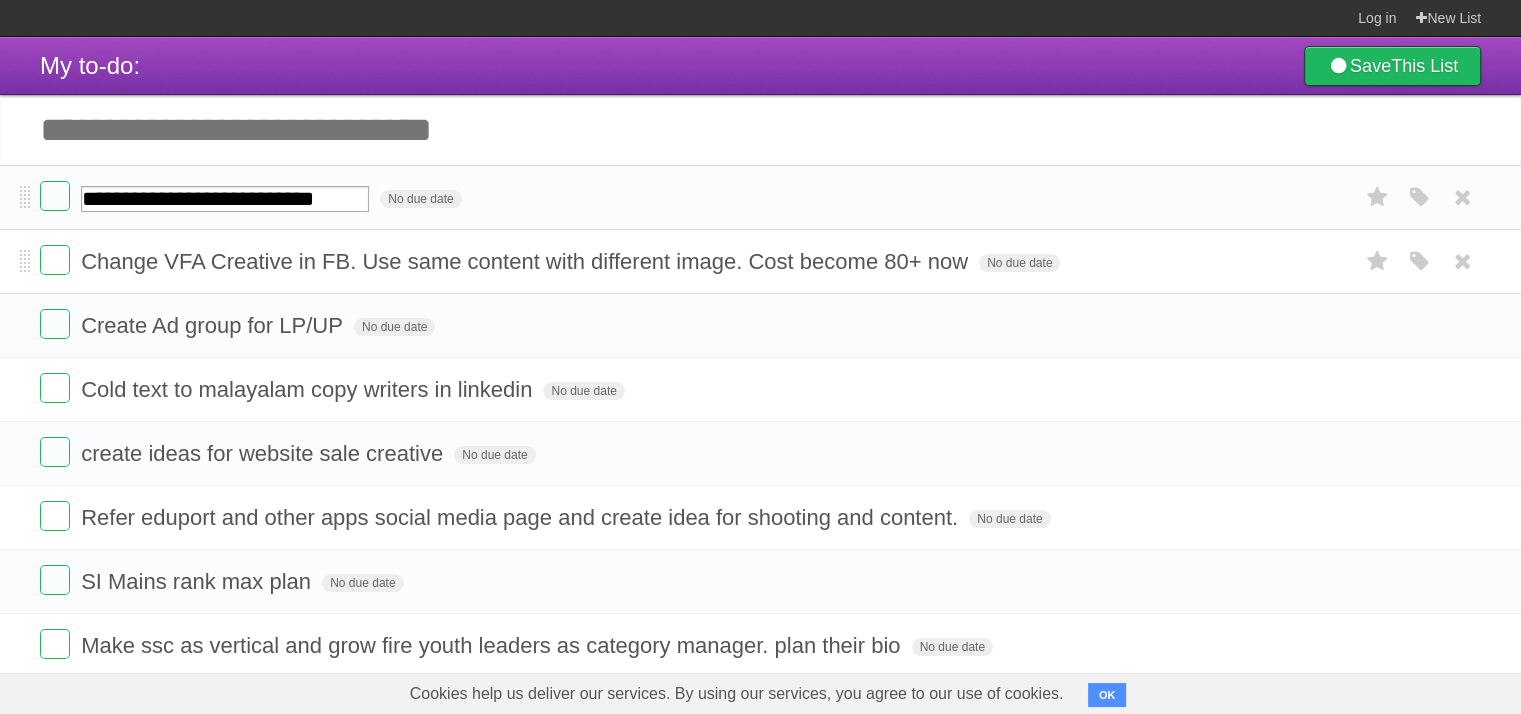 click on "**********" at bounding box center [225, 199] 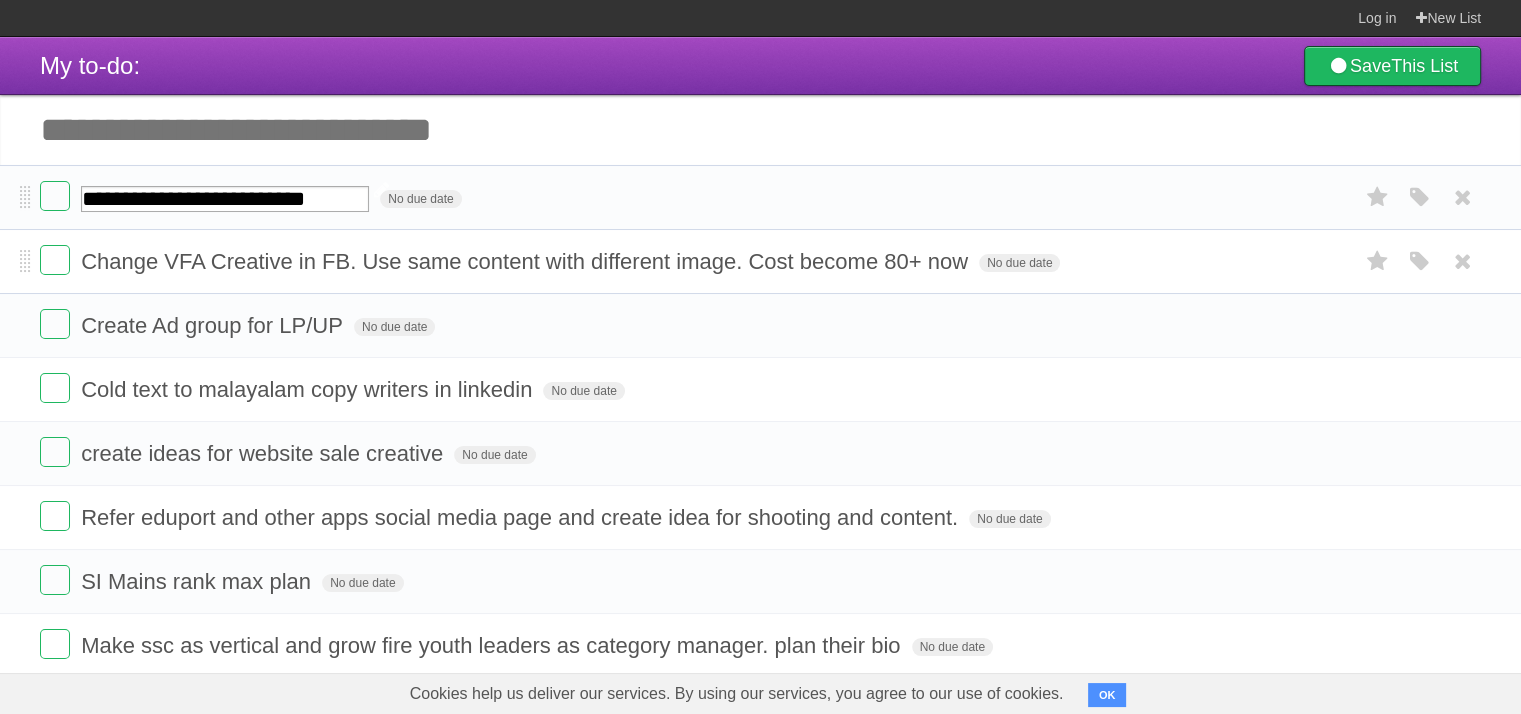 type on "**********" 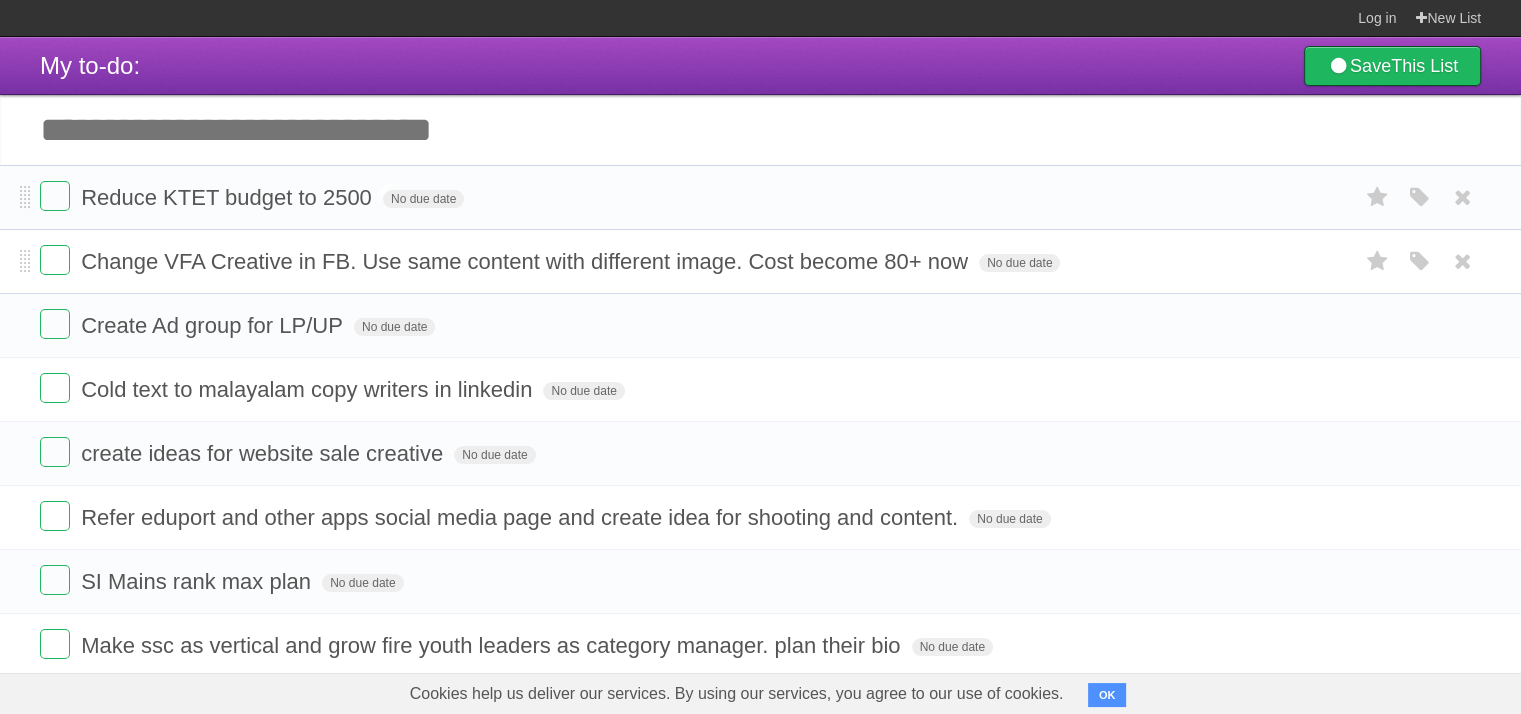 click on "Add another task" at bounding box center [760, 130] 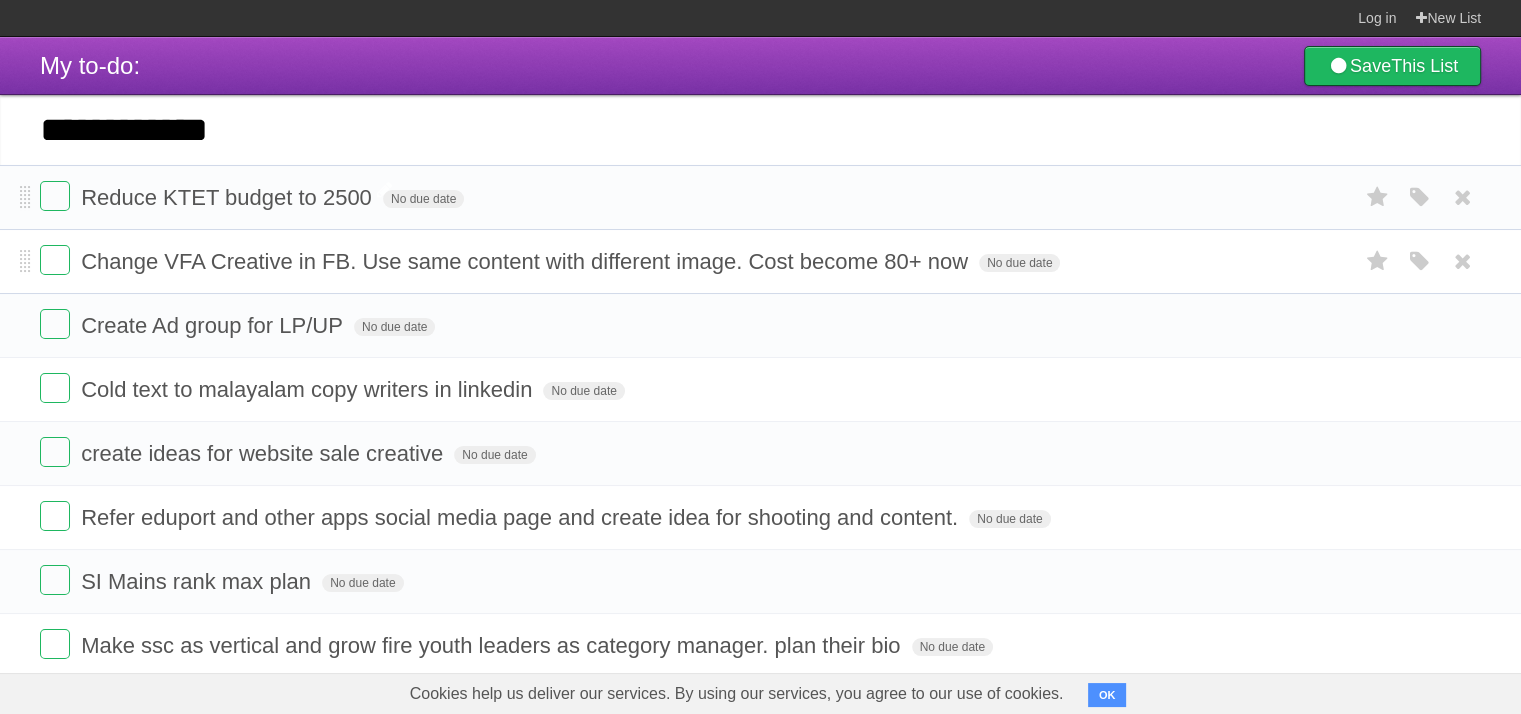 type on "**********" 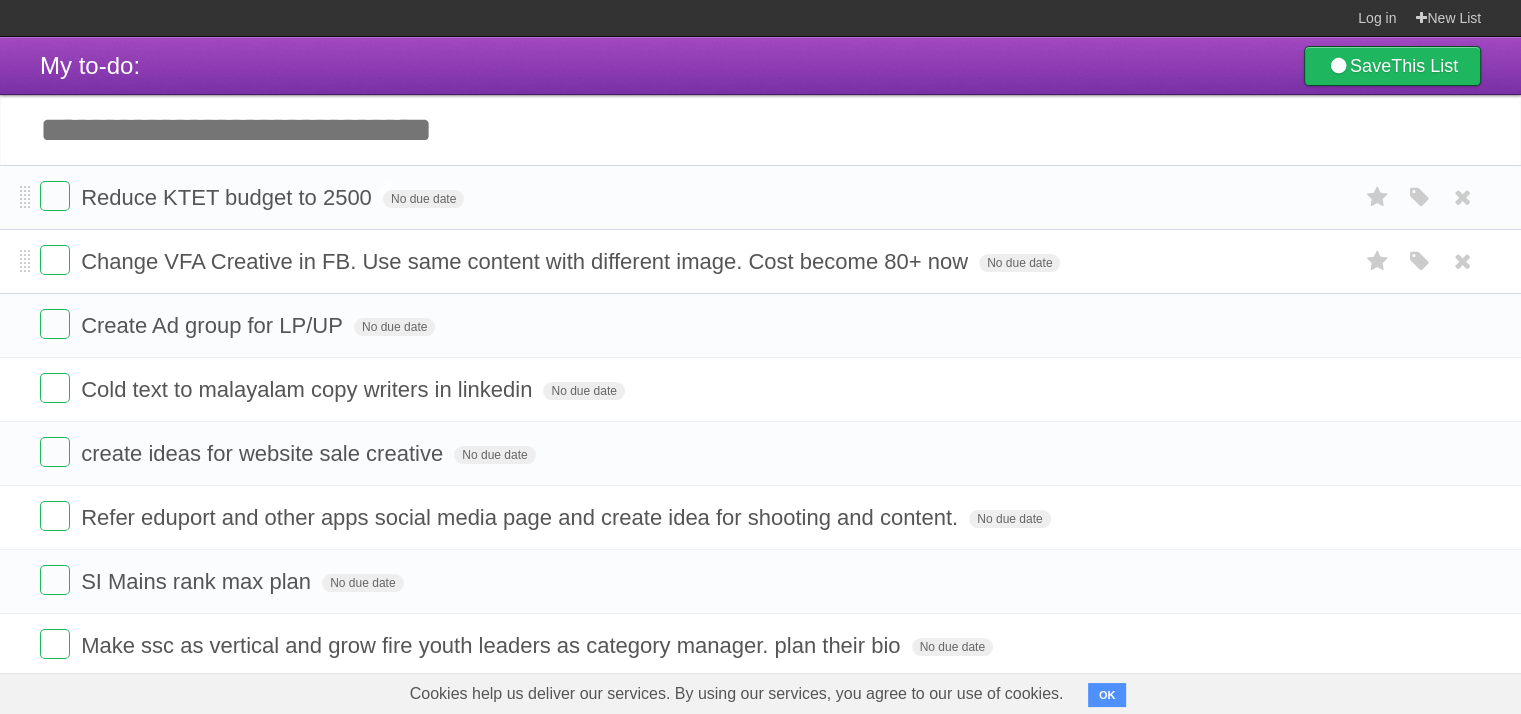 click on "My to-do:
Save  This List" at bounding box center (760, 66) 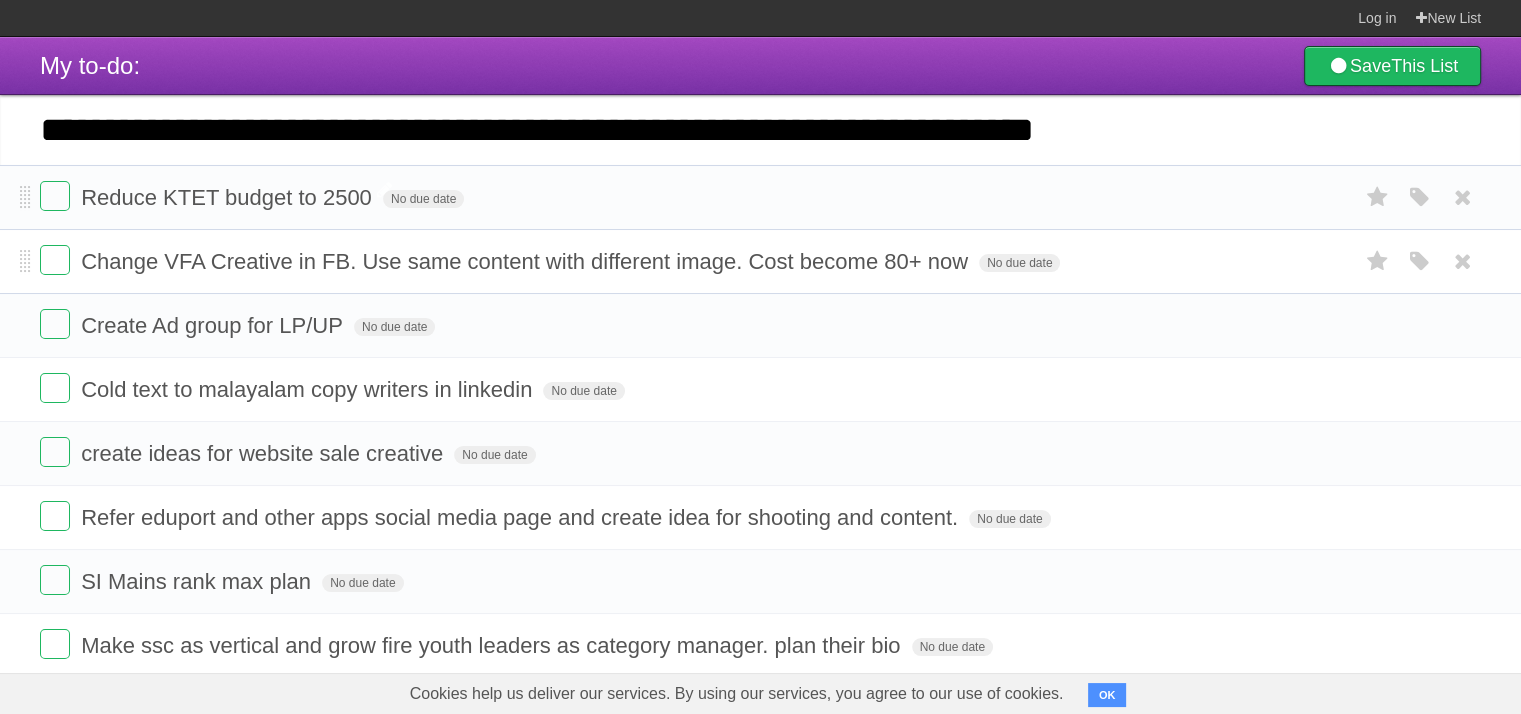 type on "**********" 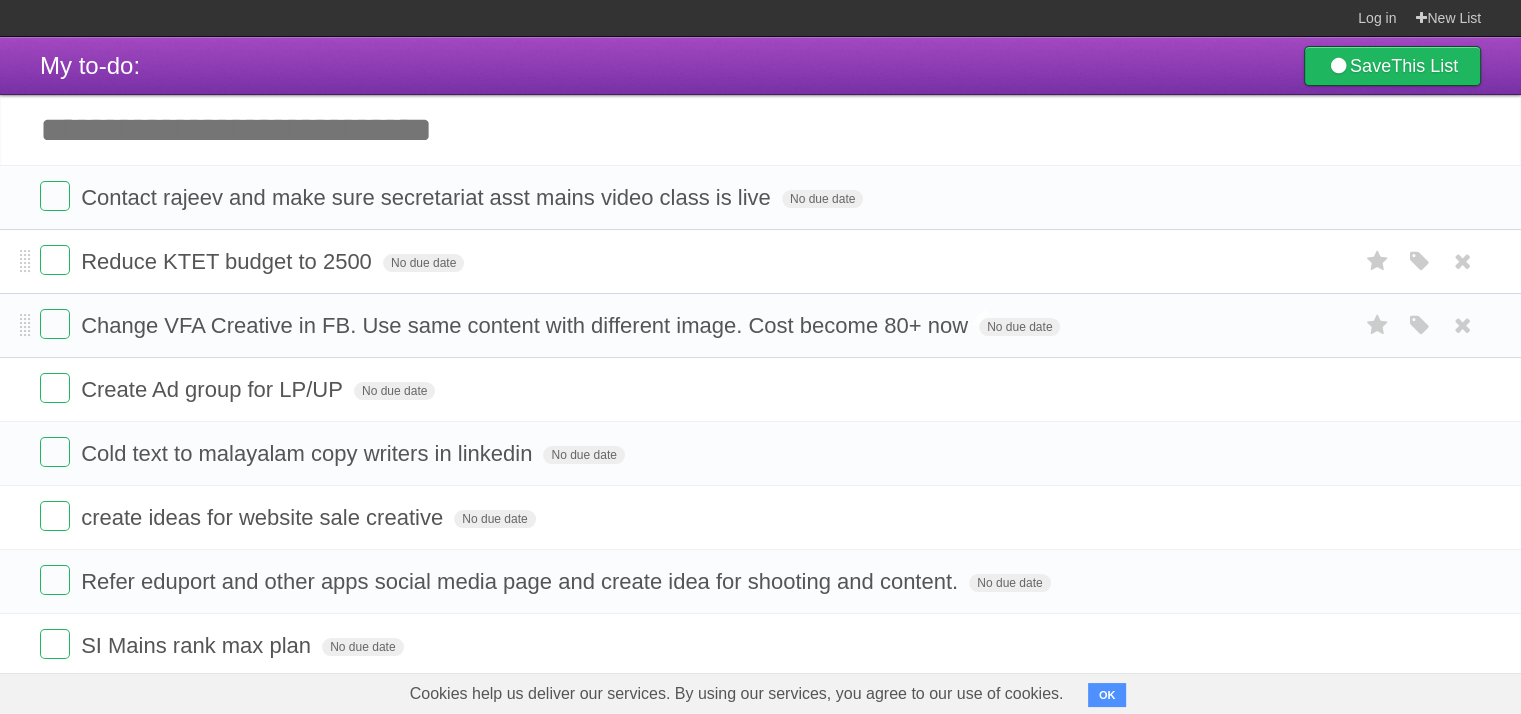 click on "Add another task" at bounding box center [760, 130] 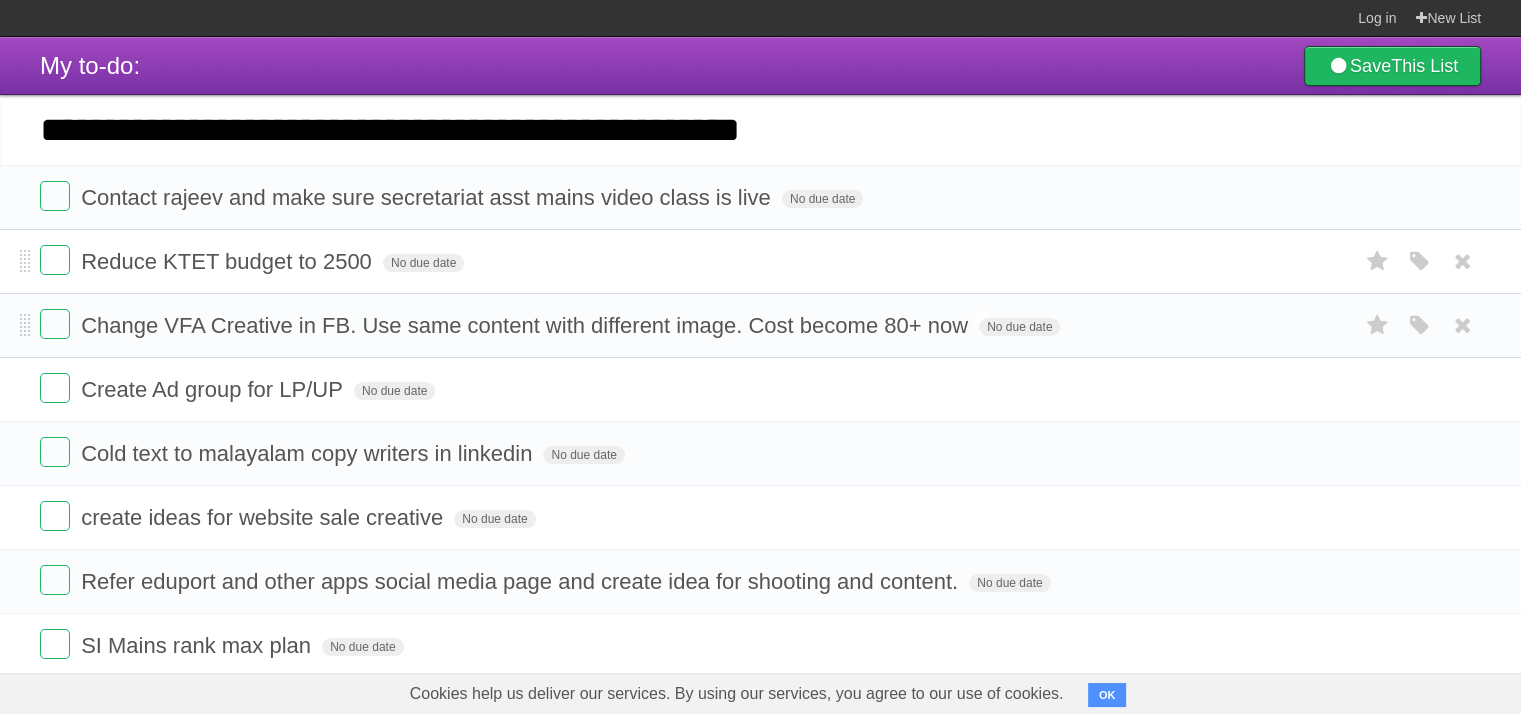 type on "**********" 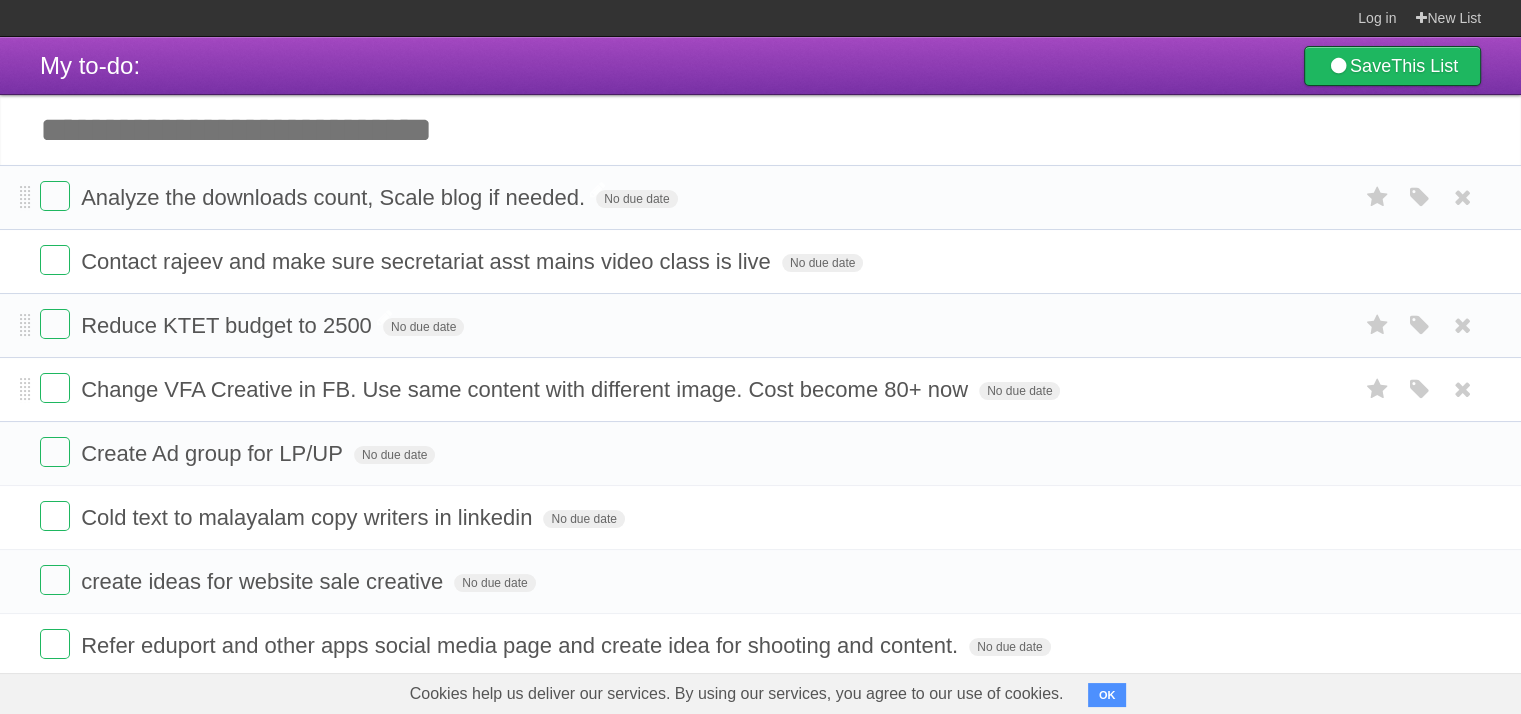 click on "Analyze the downloads count, Scale blog if needed." at bounding box center [335, 197] 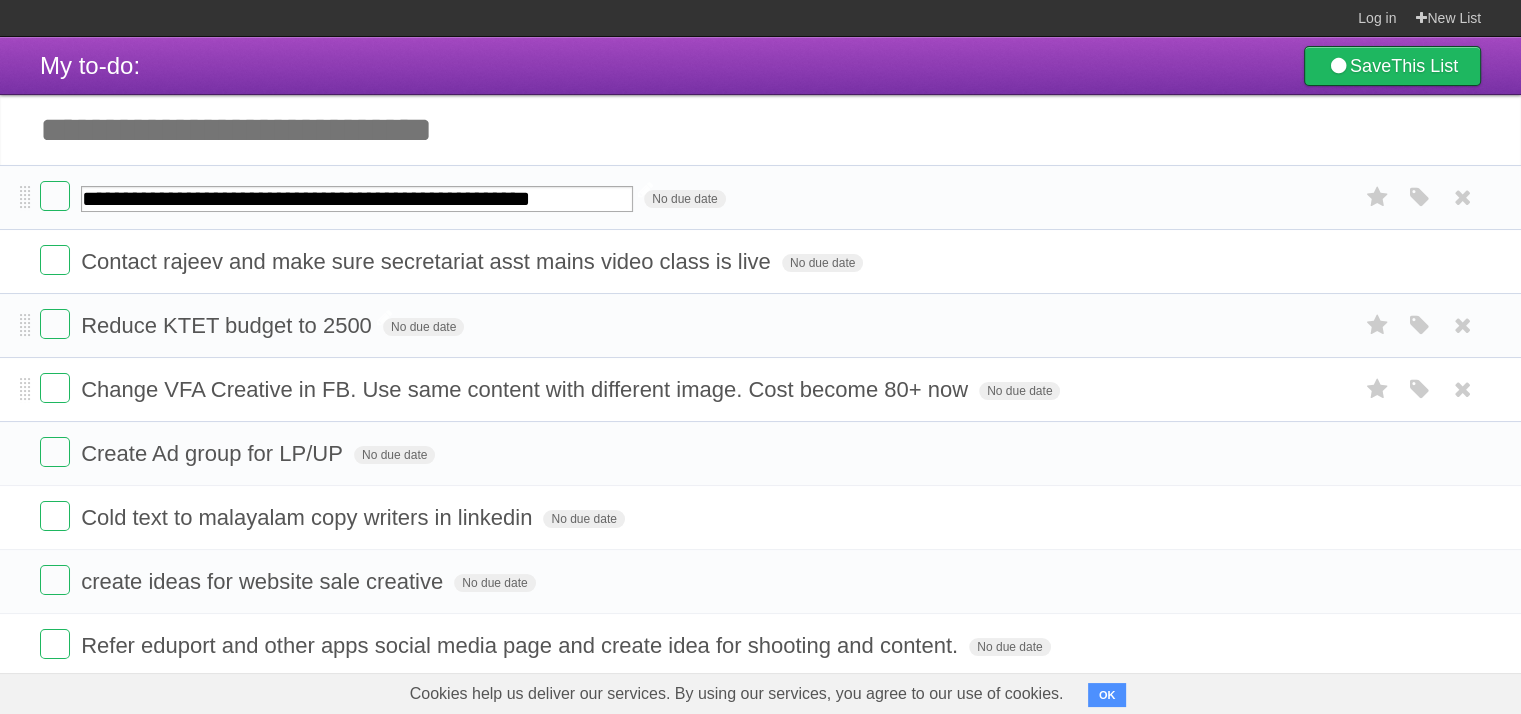 click on "**********" at bounding box center (357, 199) 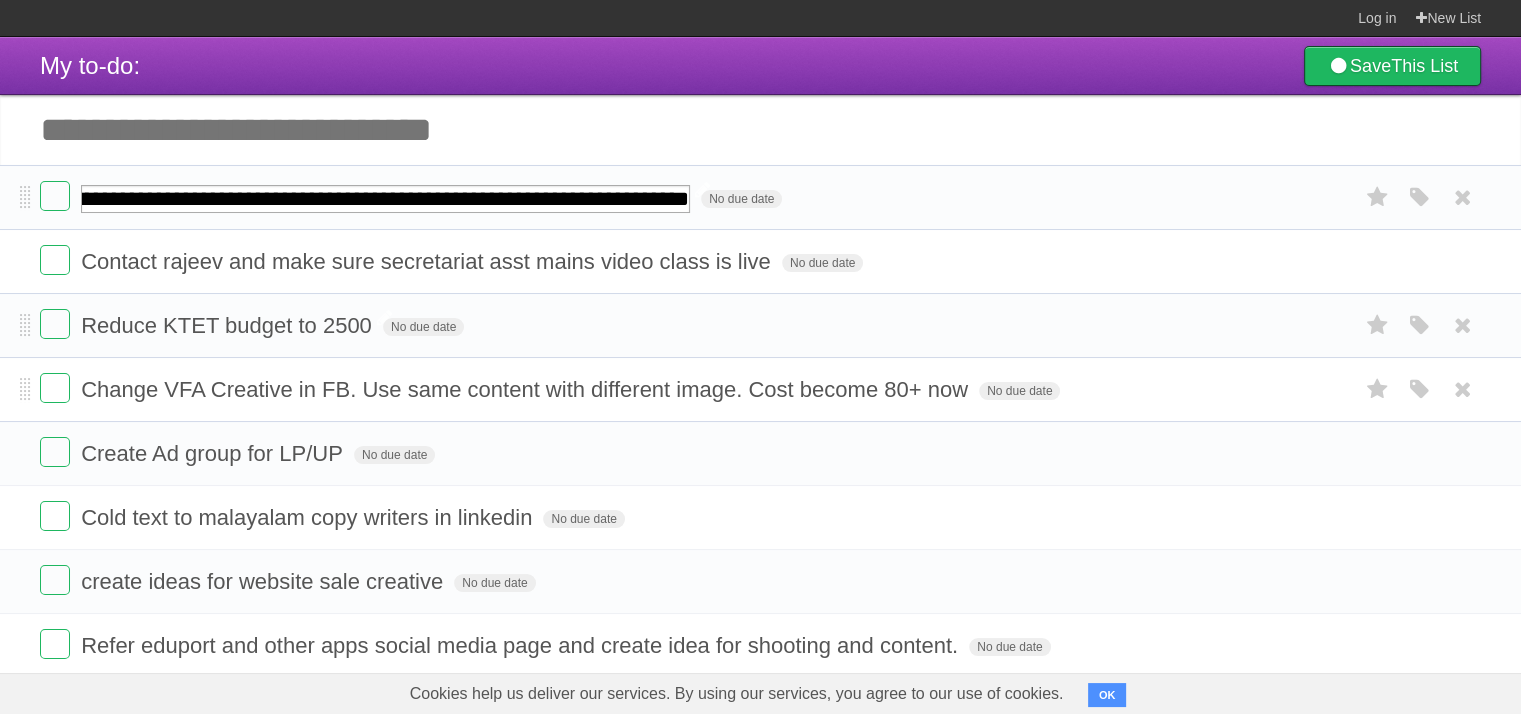 scroll, scrollTop: 0, scrollLeft: 220, axis: horizontal 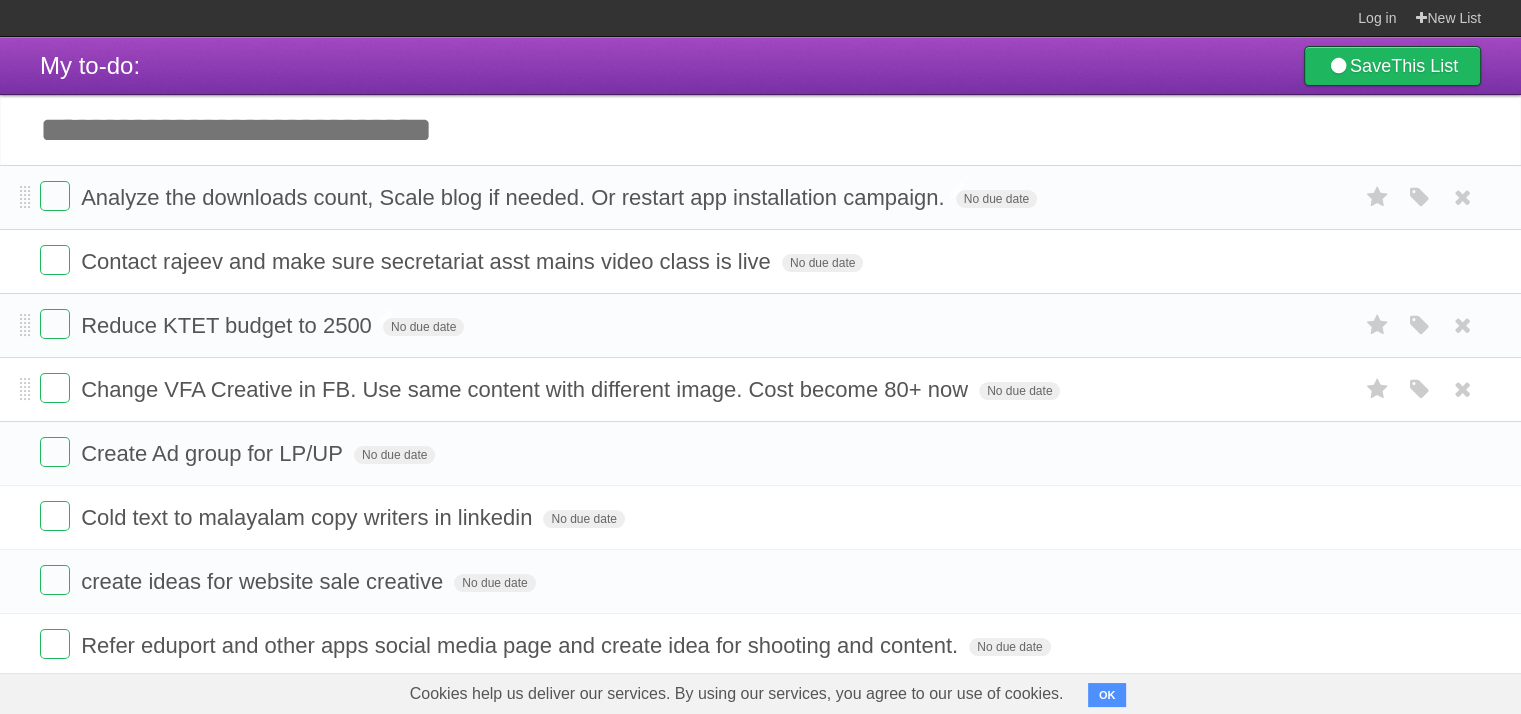 click on "Analyze the downloads count, Scale blog if needed. Or restart app installation campaign." at bounding box center [515, 197] 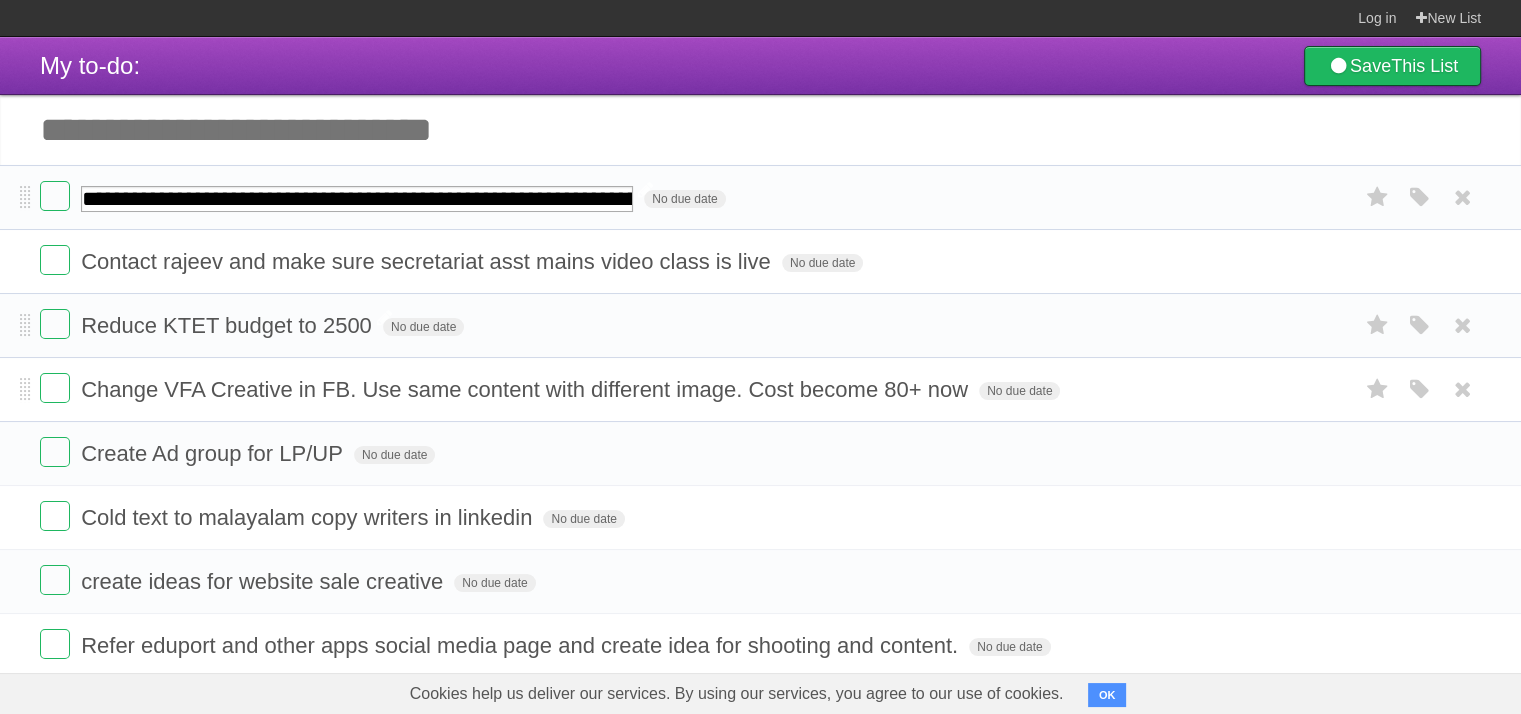 click on "**********" at bounding box center (357, 199) 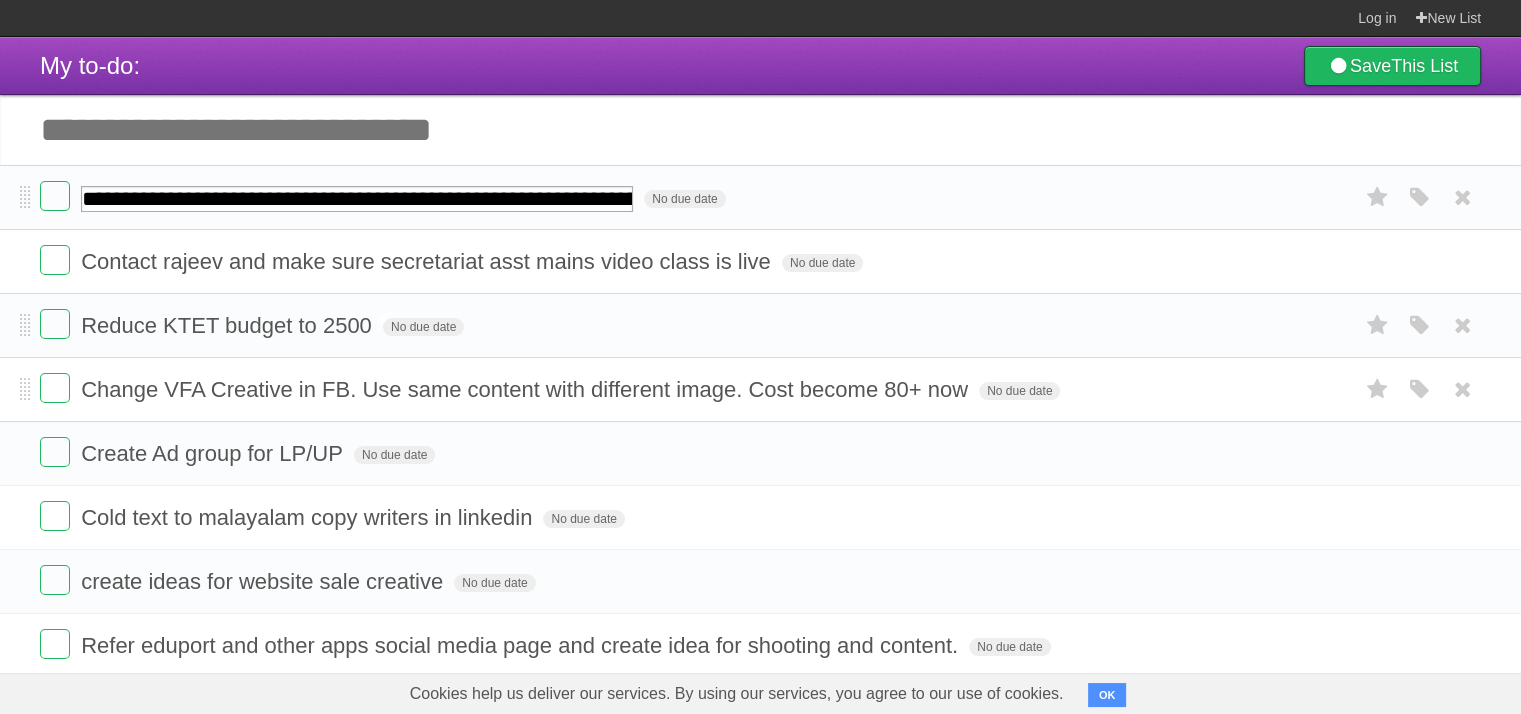 scroll, scrollTop: 0, scrollLeft: 256, axis: horizontal 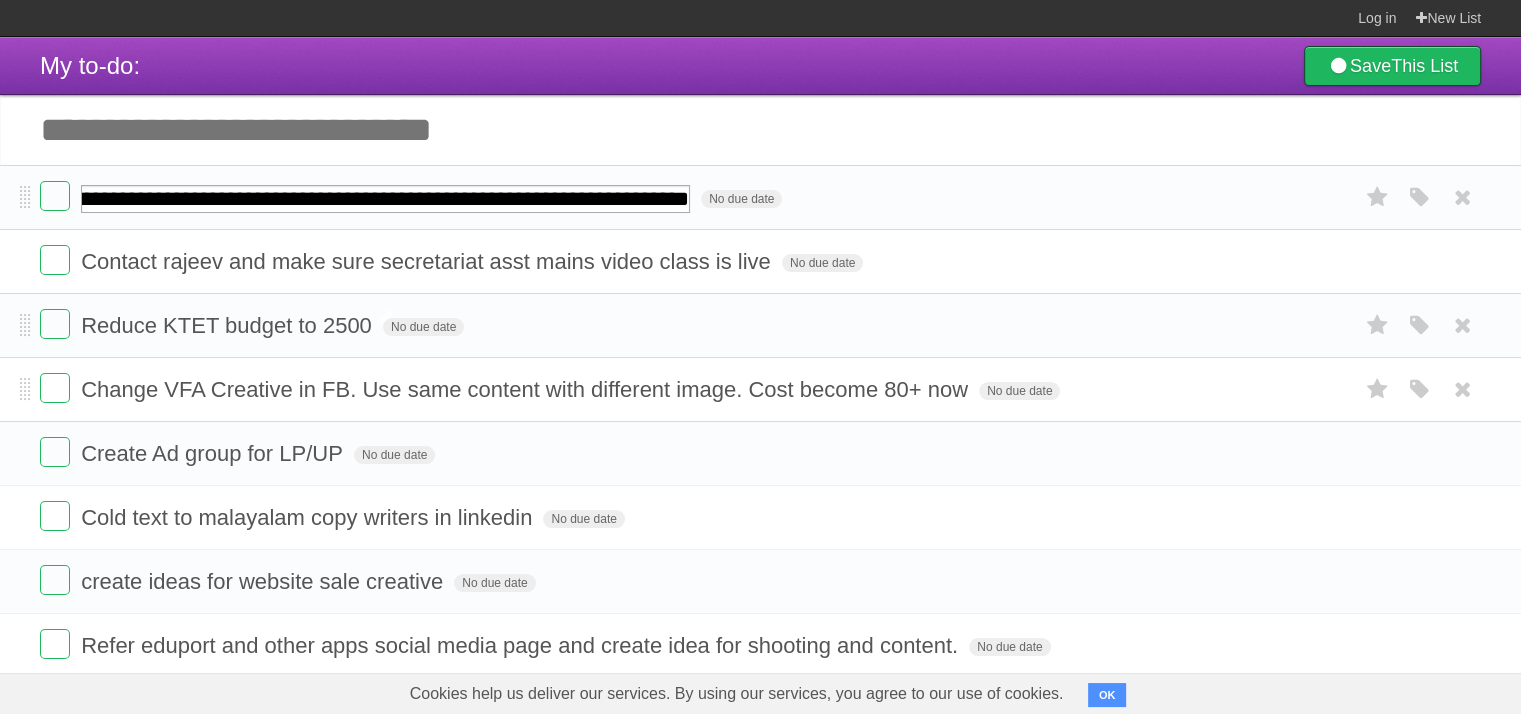drag, startPoint x: 588, startPoint y: 199, endPoint x: 880, endPoint y: 209, distance: 292.17117 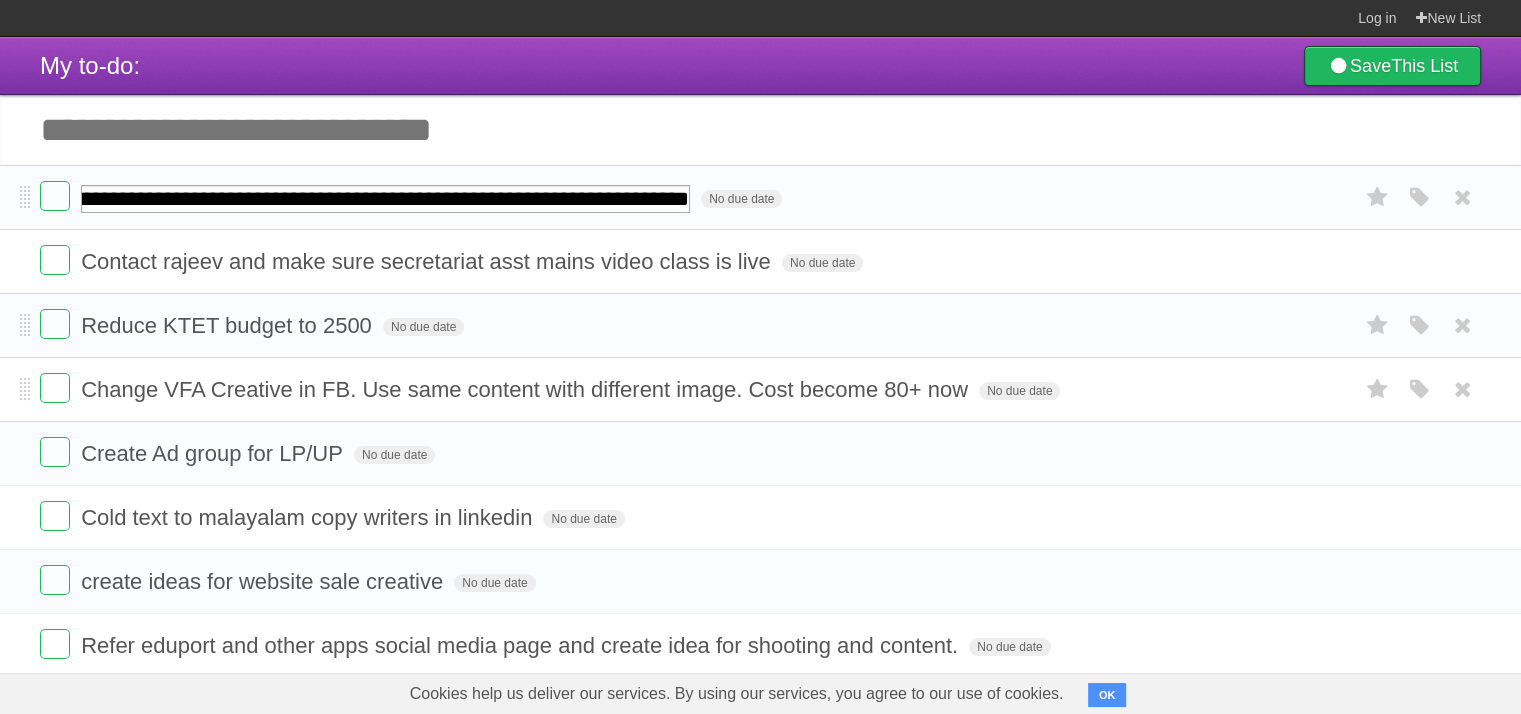 click on "**********" at bounding box center [760, 197] 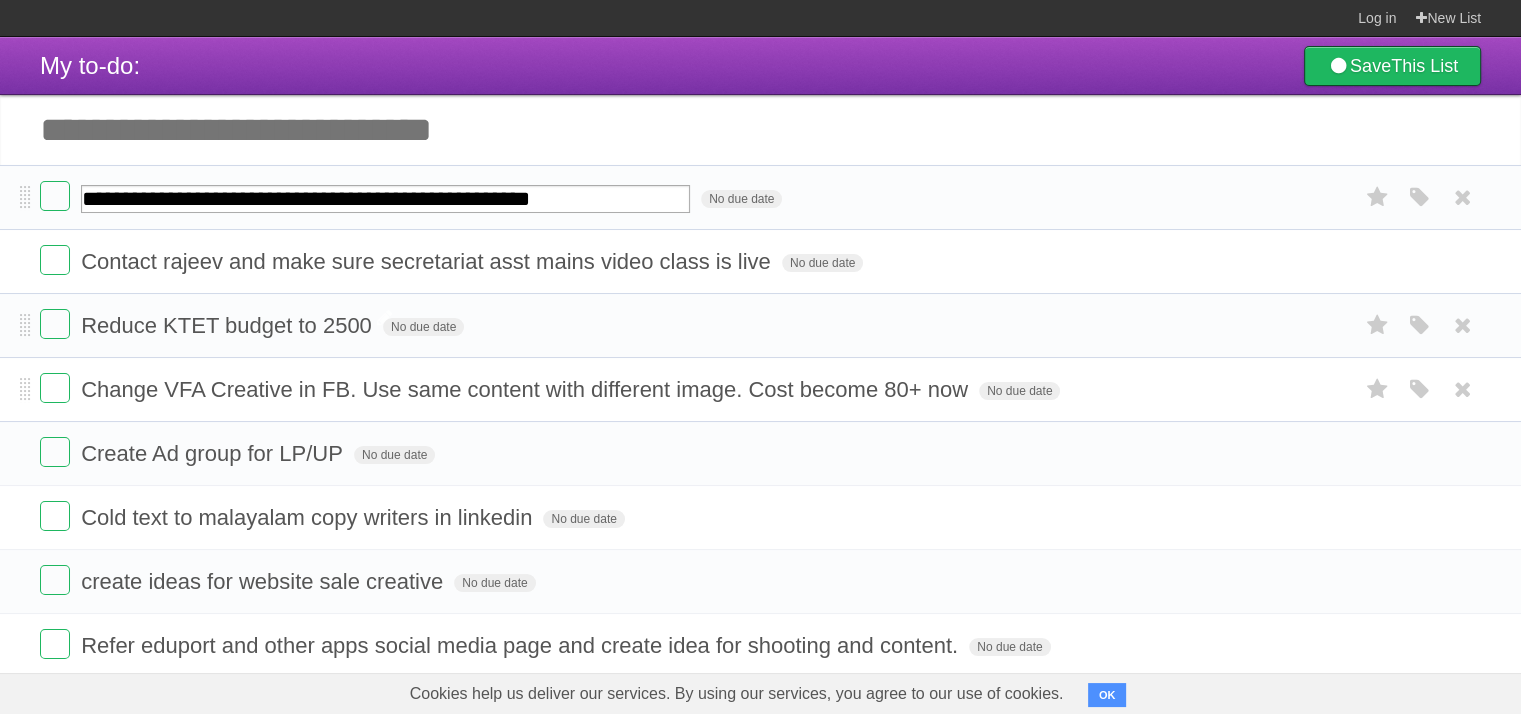 scroll, scrollTop: 0, scrollLeft: 0, axis: both 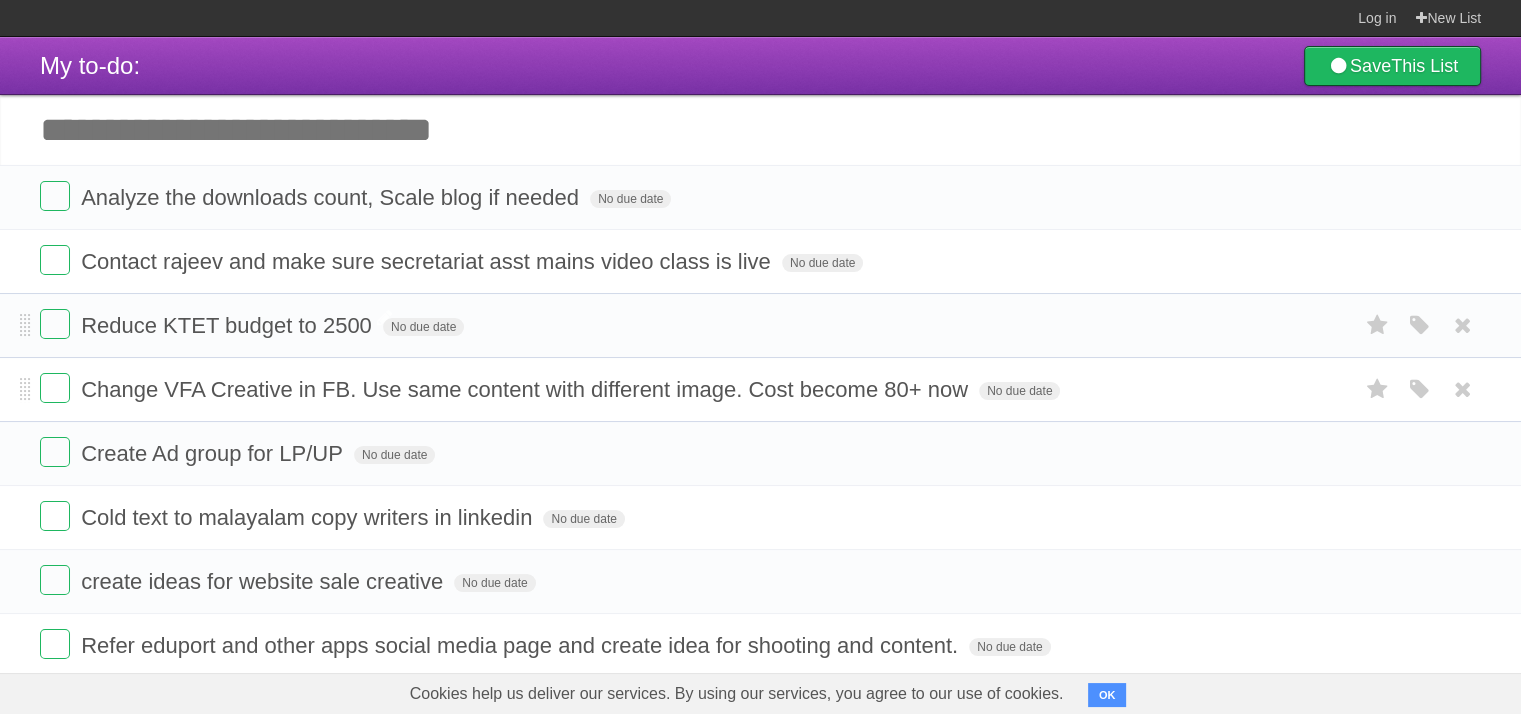click on "Add another task" at bounding box center [760, 130] 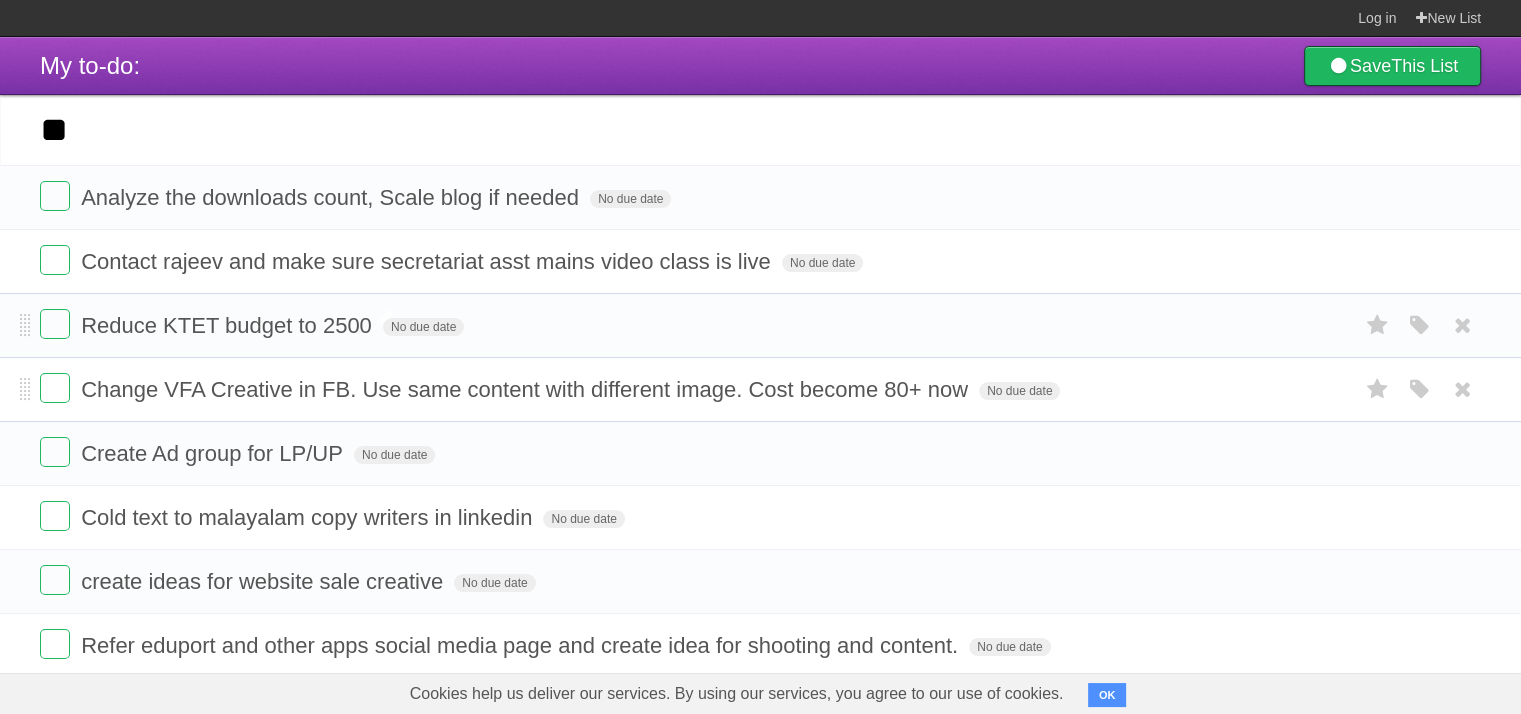 type on "*" 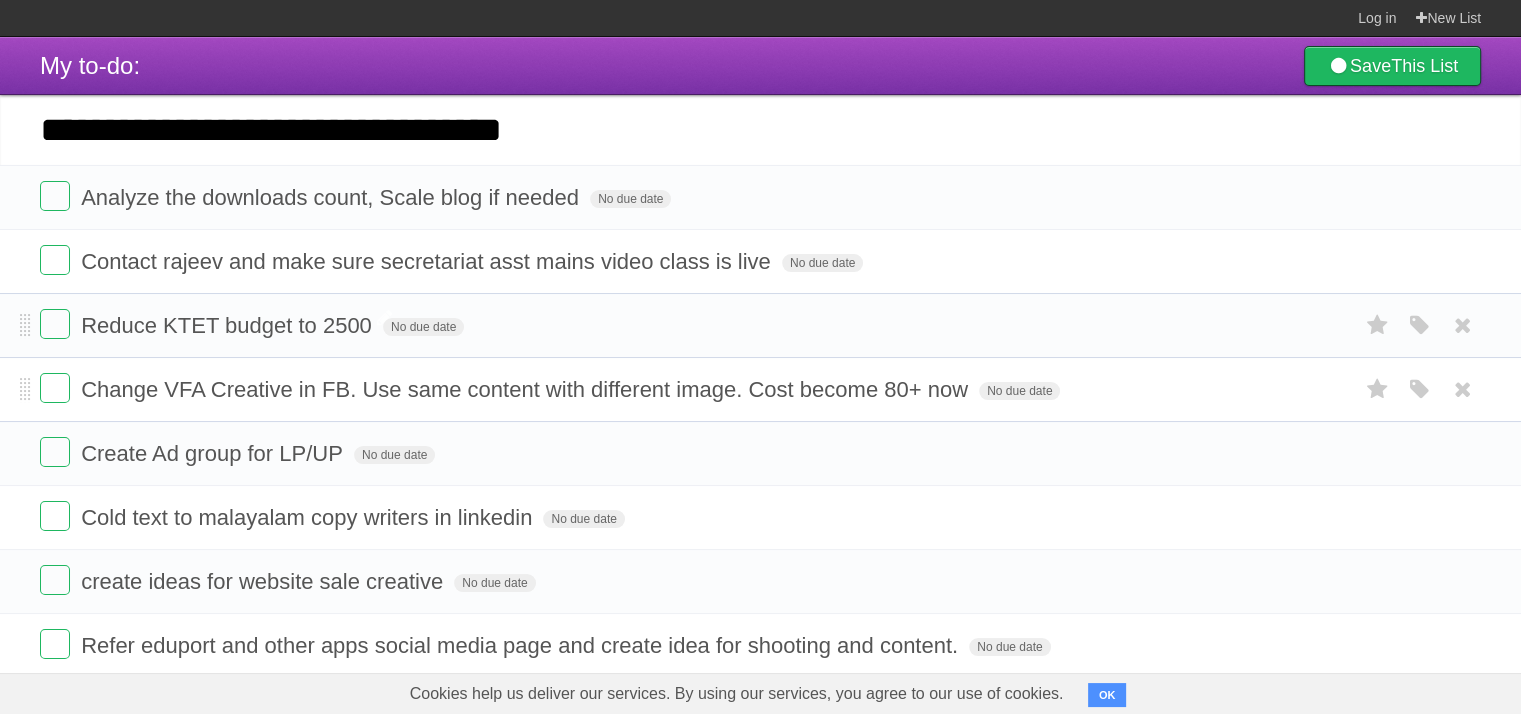 click on "**********" at bounding box center [760, 130] 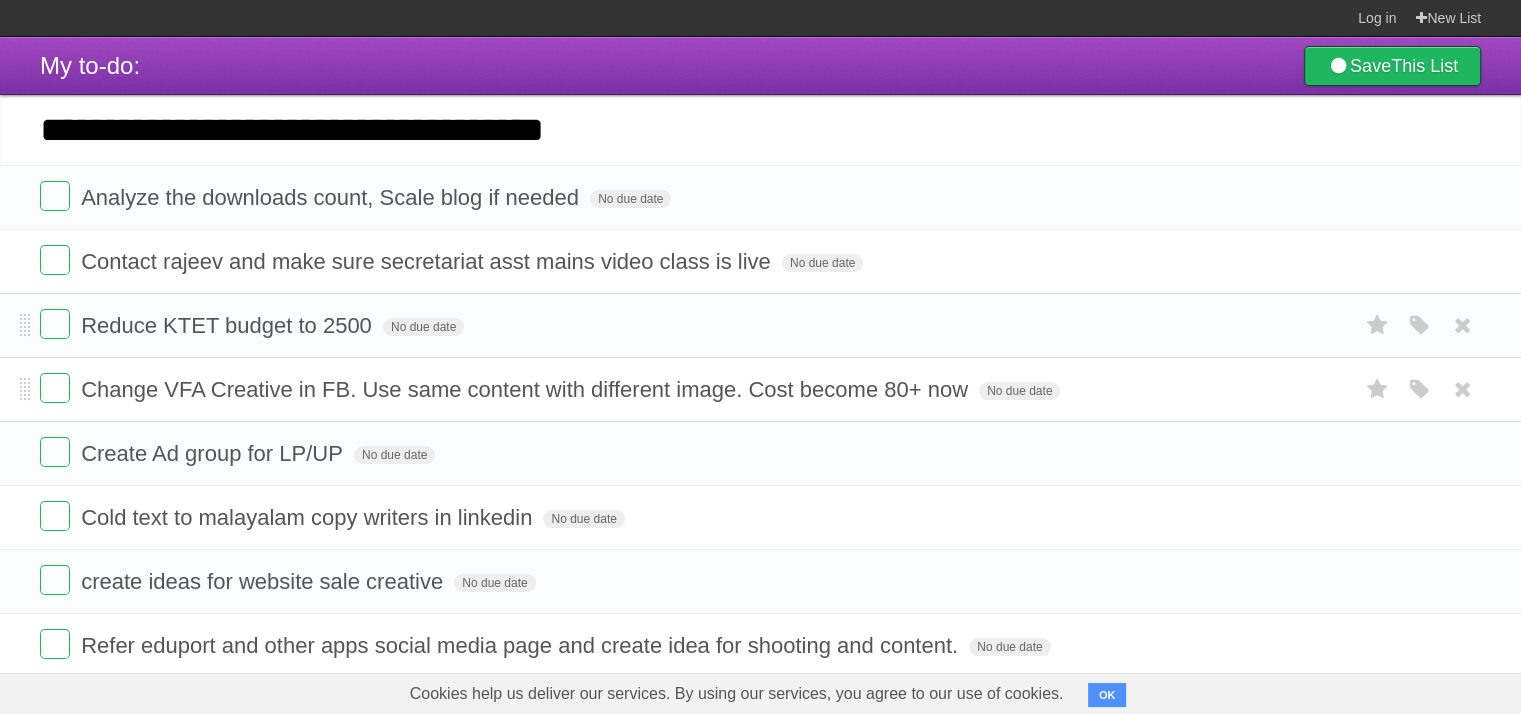 click on "**********" at bounding box center (760, 130) 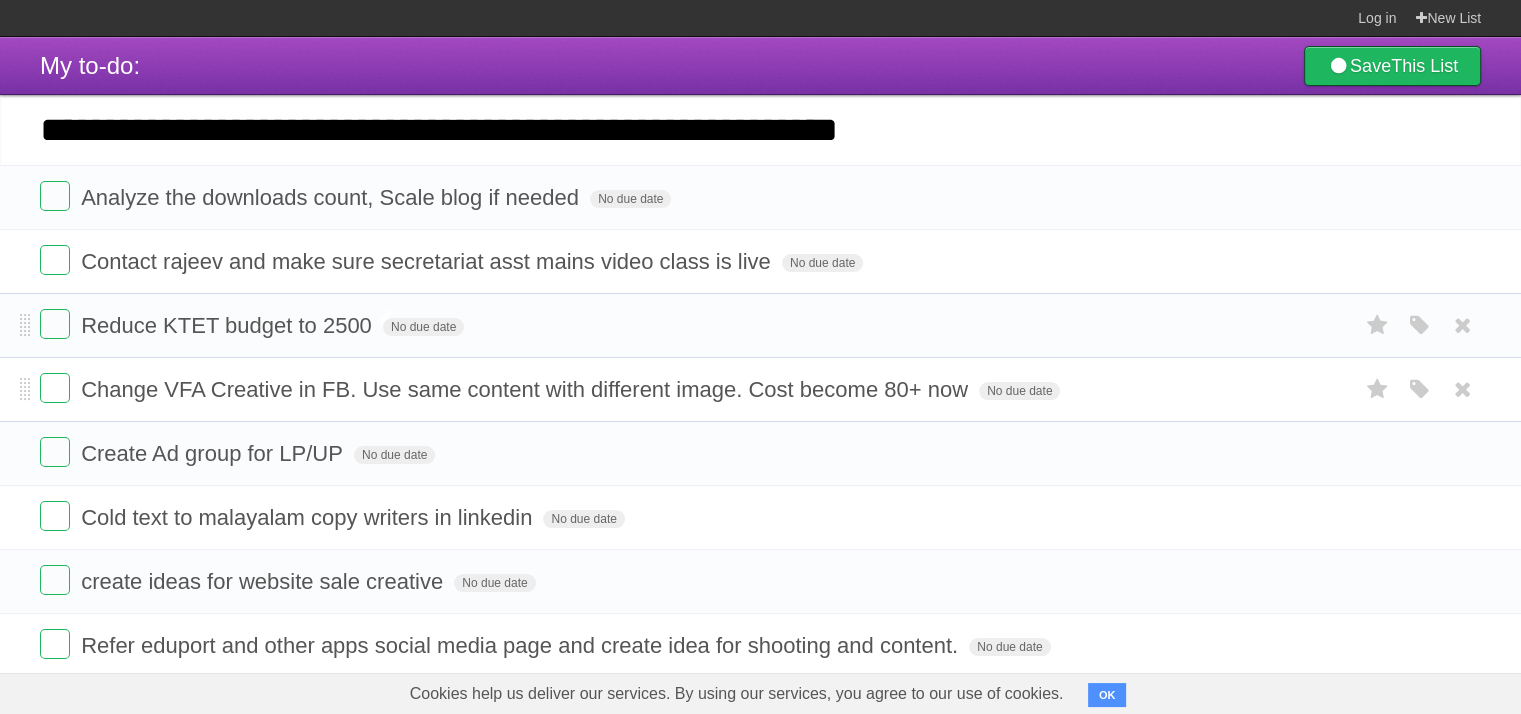 type on "**********" 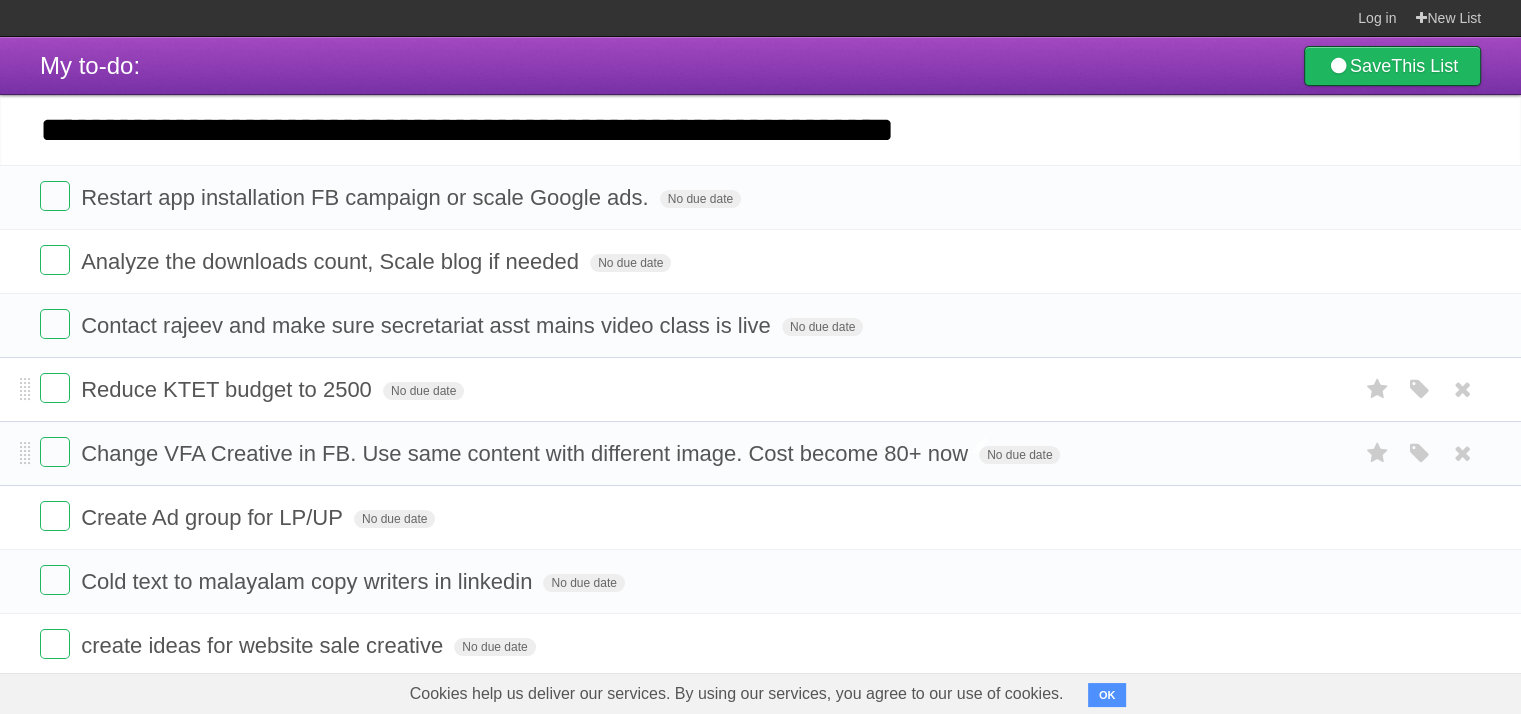 type on "**********" 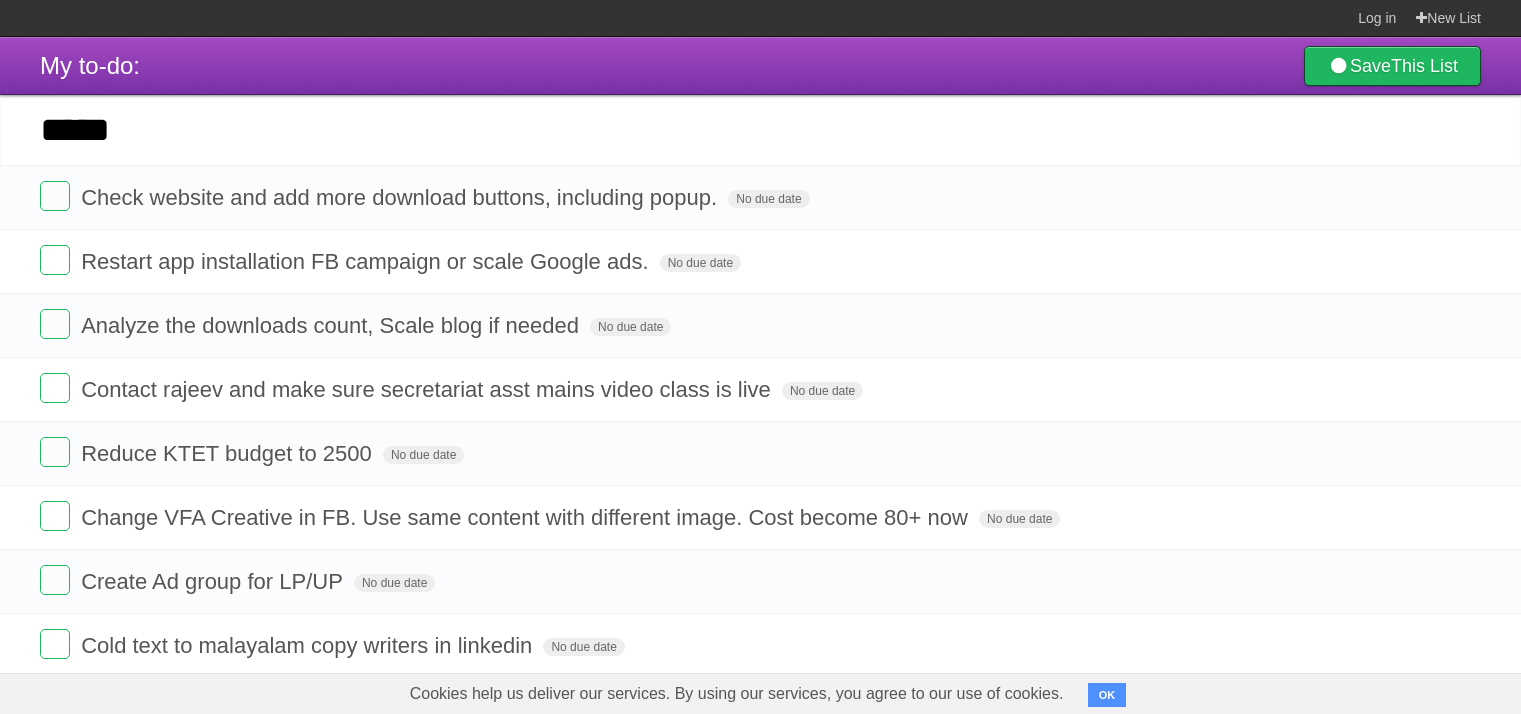scroll, scrollTop: 0, scrollLeft: 0, axis: both 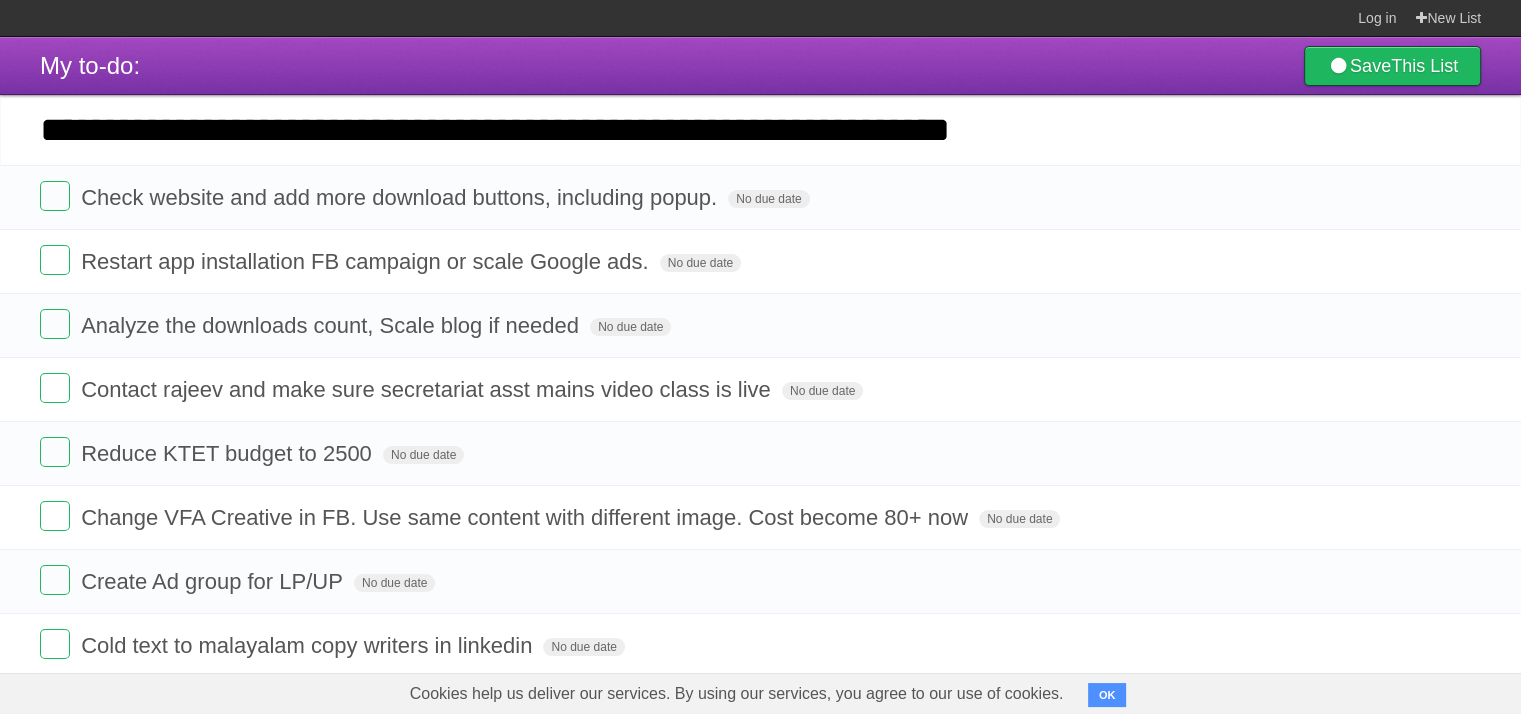click on "**********" at bounding box center (760, 130) 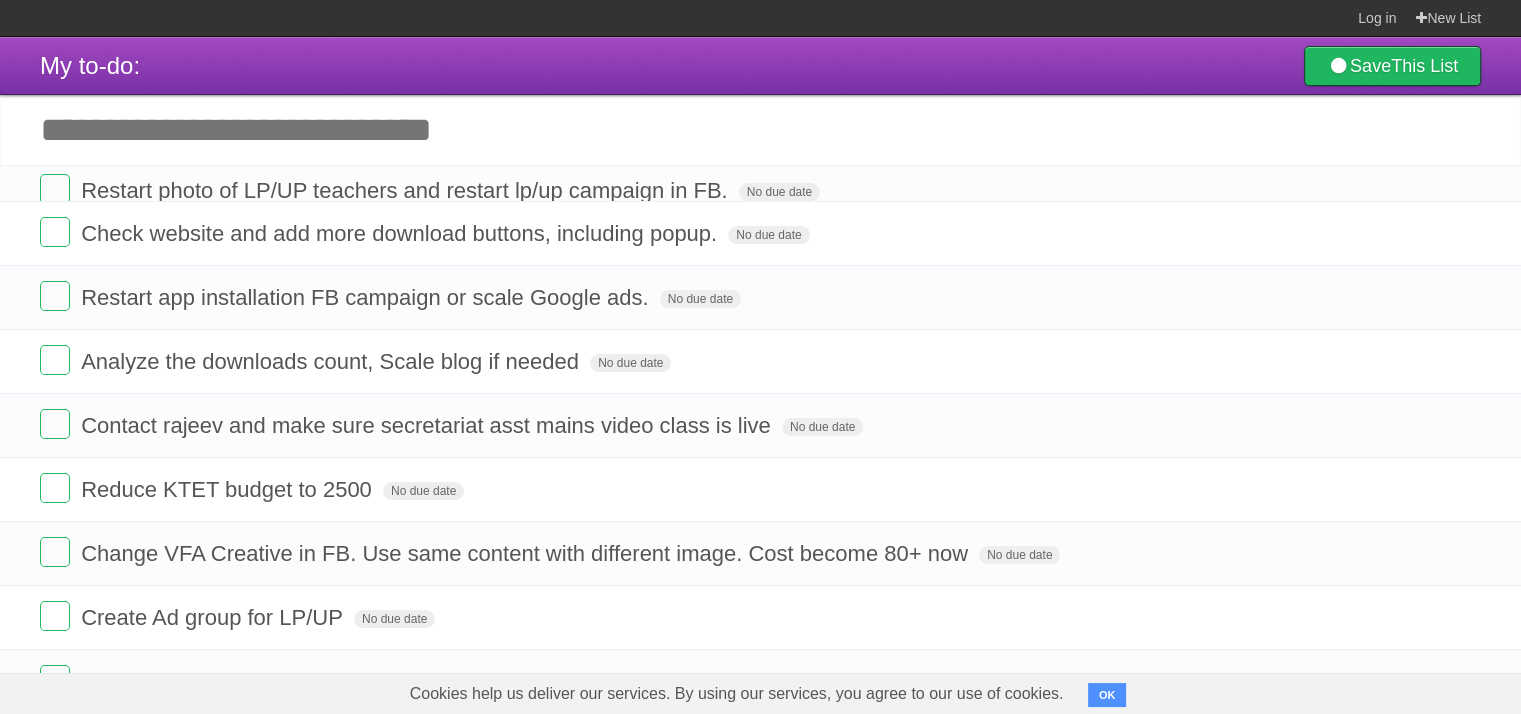 click on "Add another task" at bounding box center (760, 130) 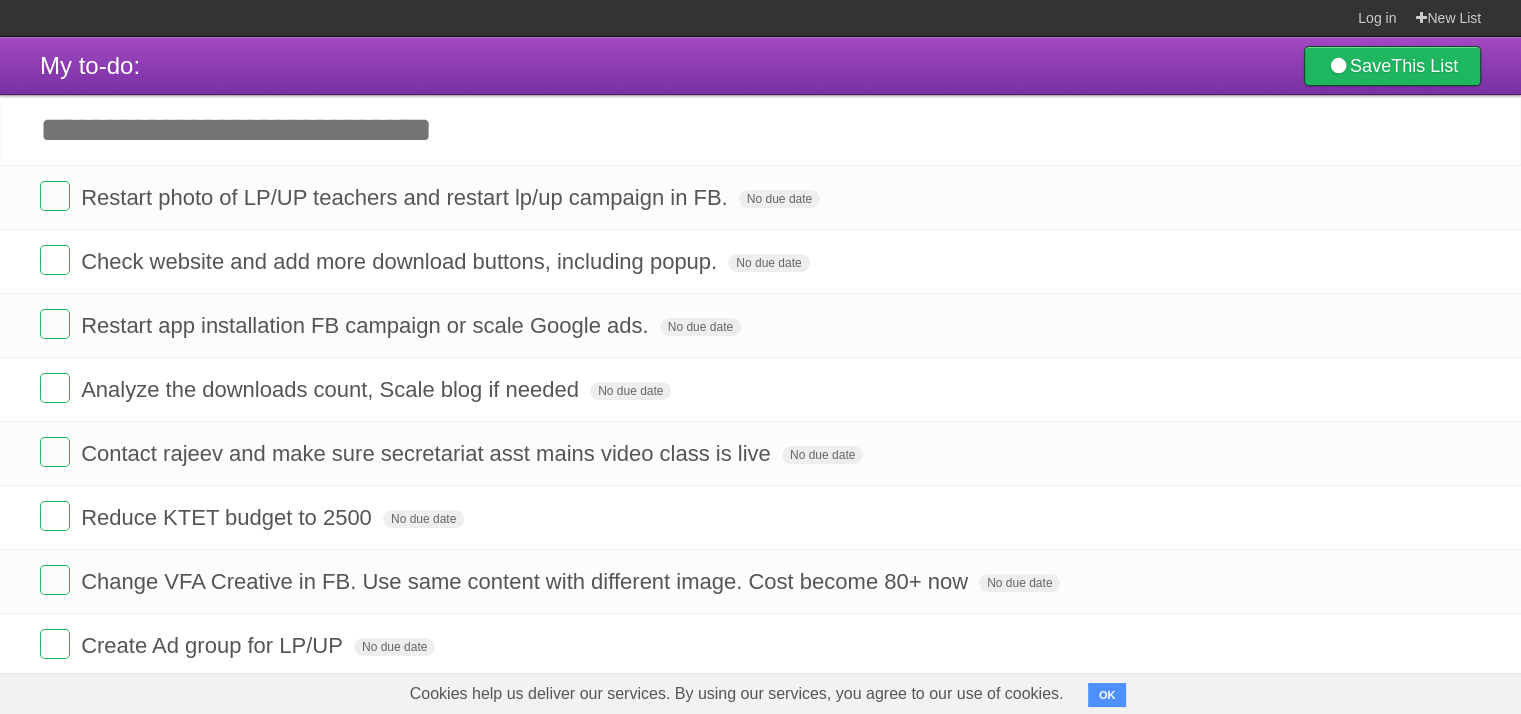 click on "Add another task" at bounding box center (760, 130) 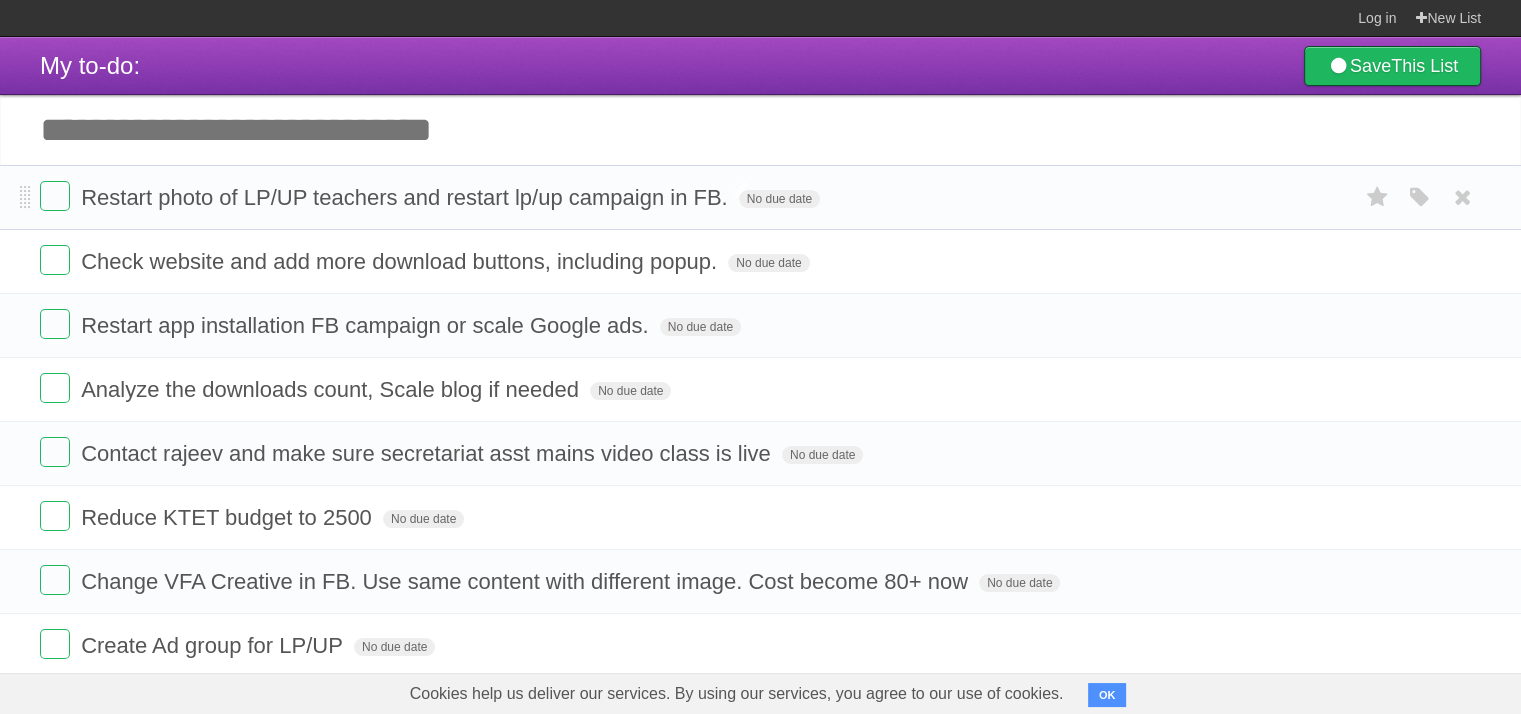 click on "Restart photo of LP/UP teachers and restart lp/up campaign in FB." at bounding box center (407, 197) 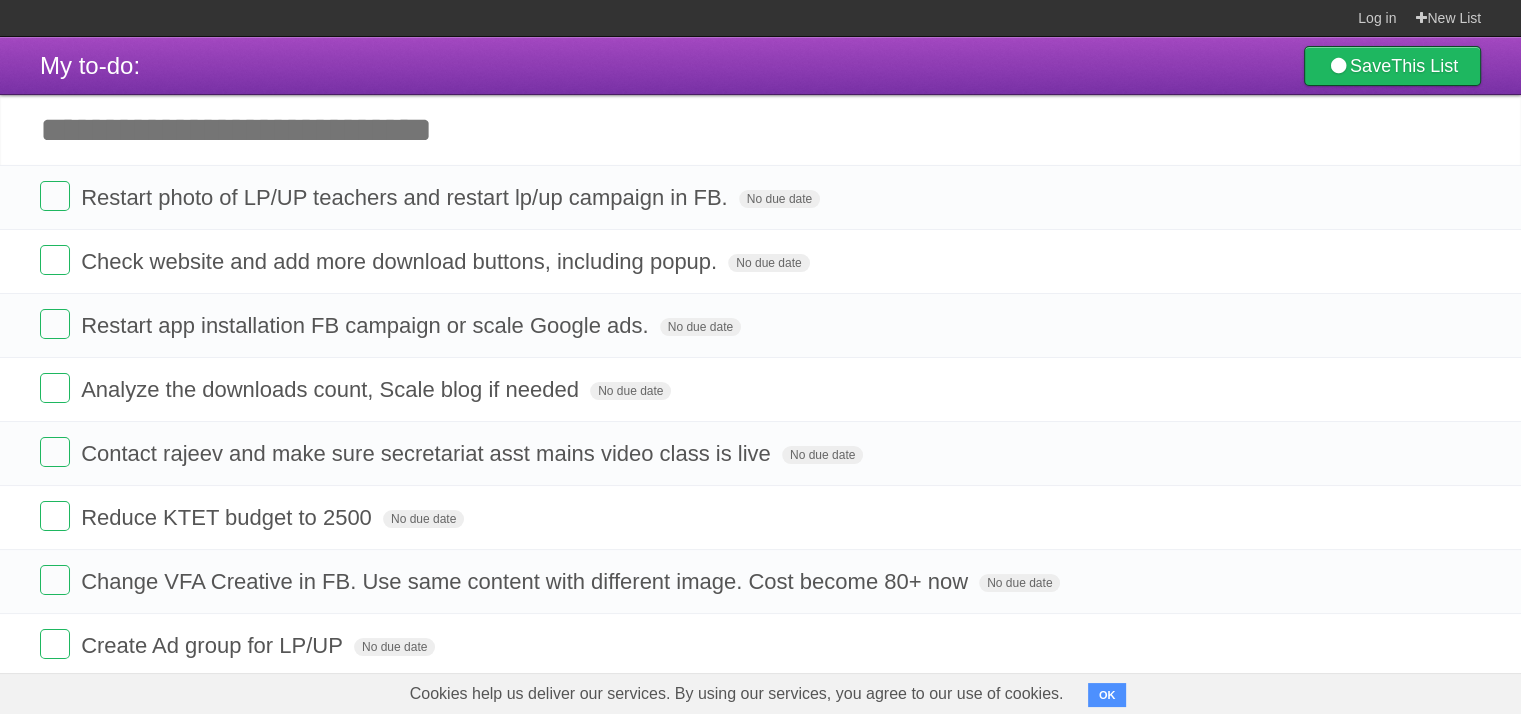 click on "My to-do:
Save  This List" at bounding box center (760, 66) 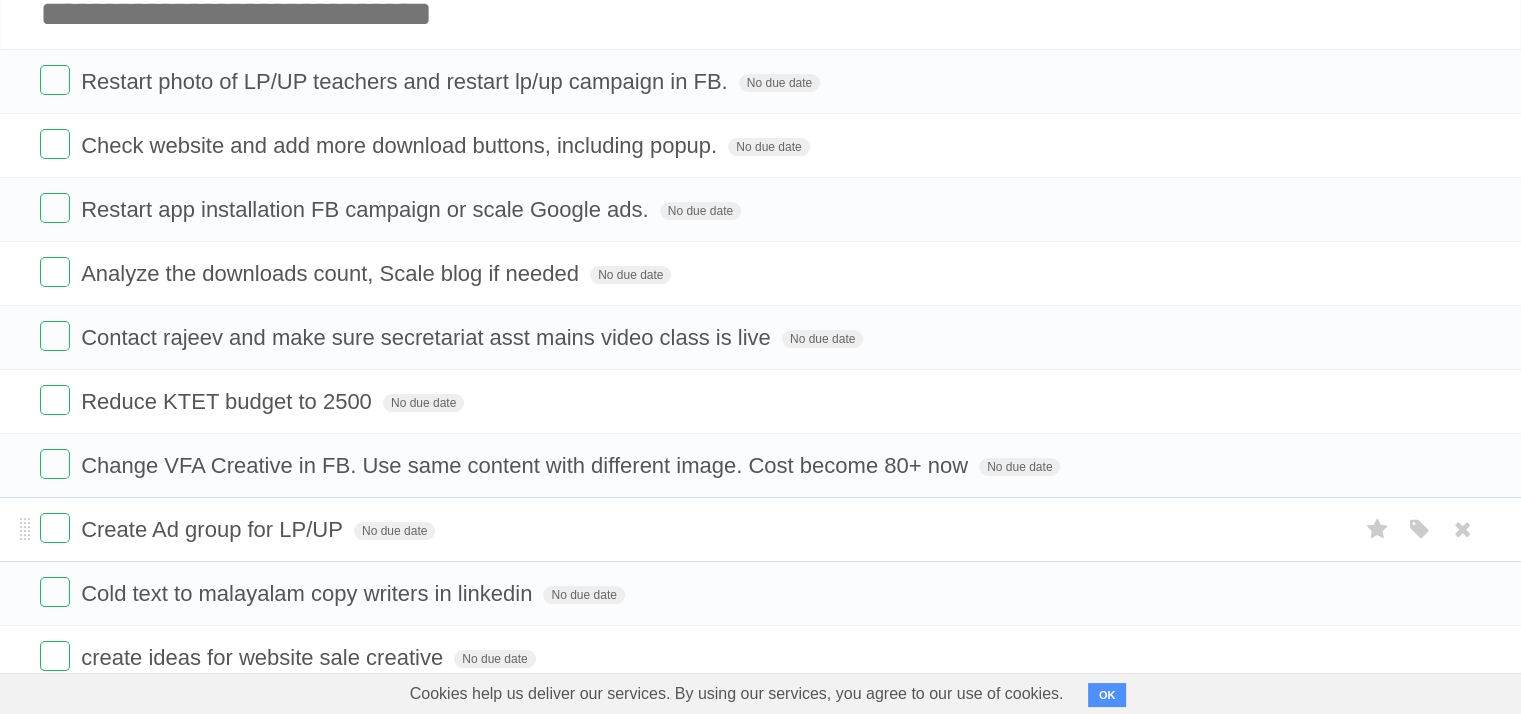 scroll, scrollTop: 0, scrollLeft: 0, axis: both 